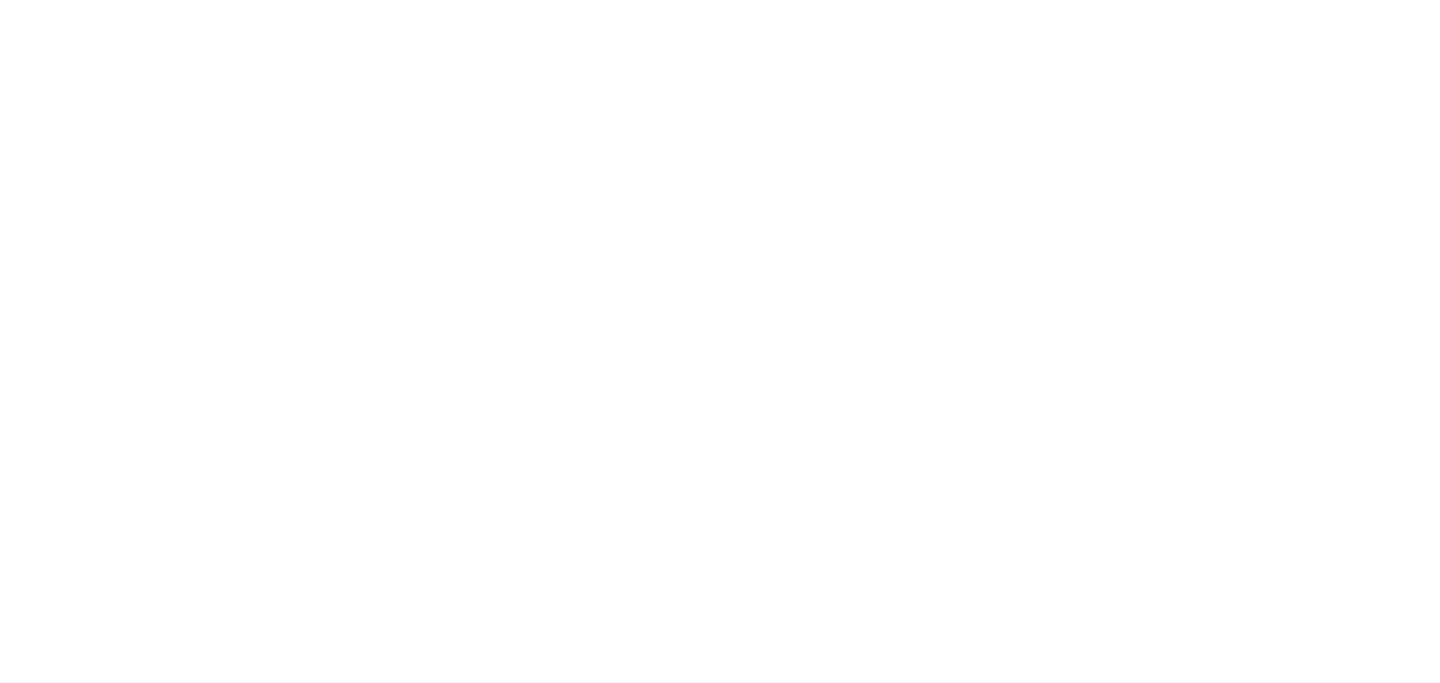 scroll, scrollTop: 0, scrollLeft: 0, axis: both 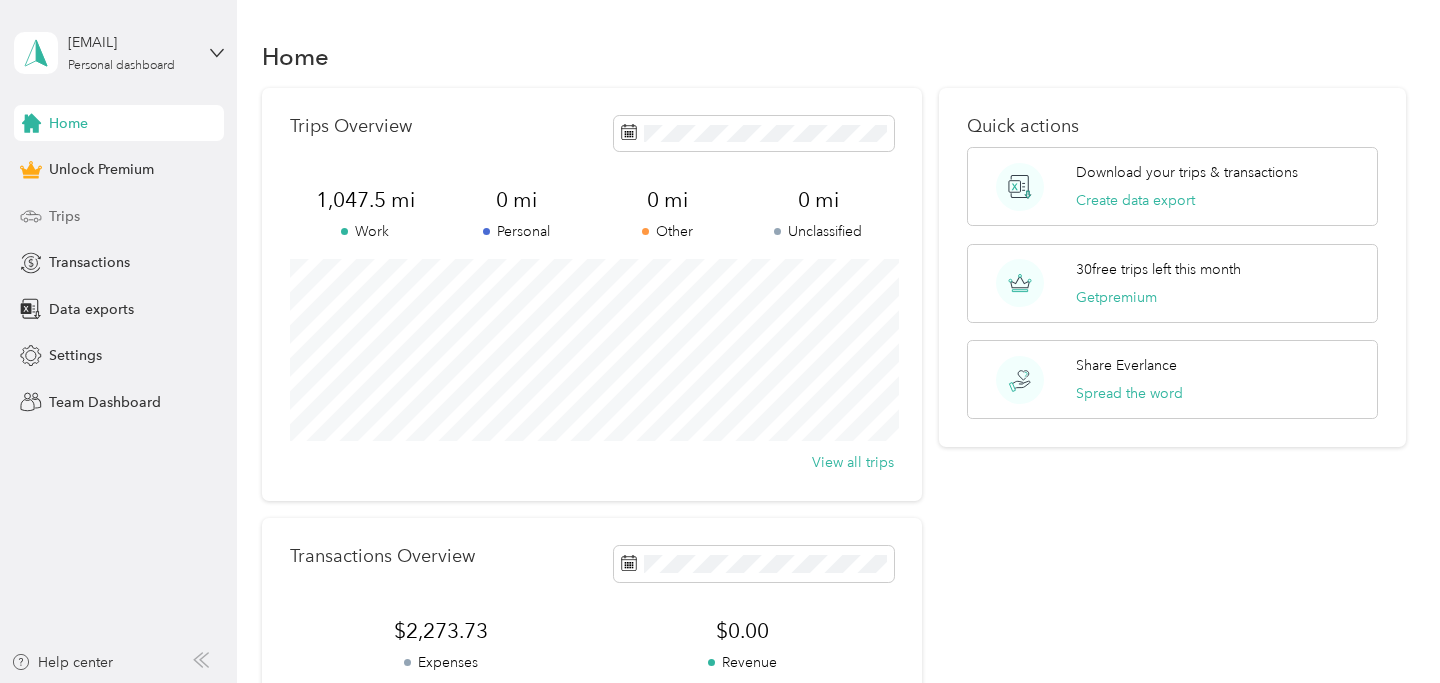 click on "Trips" at bounding box center [119, 216] 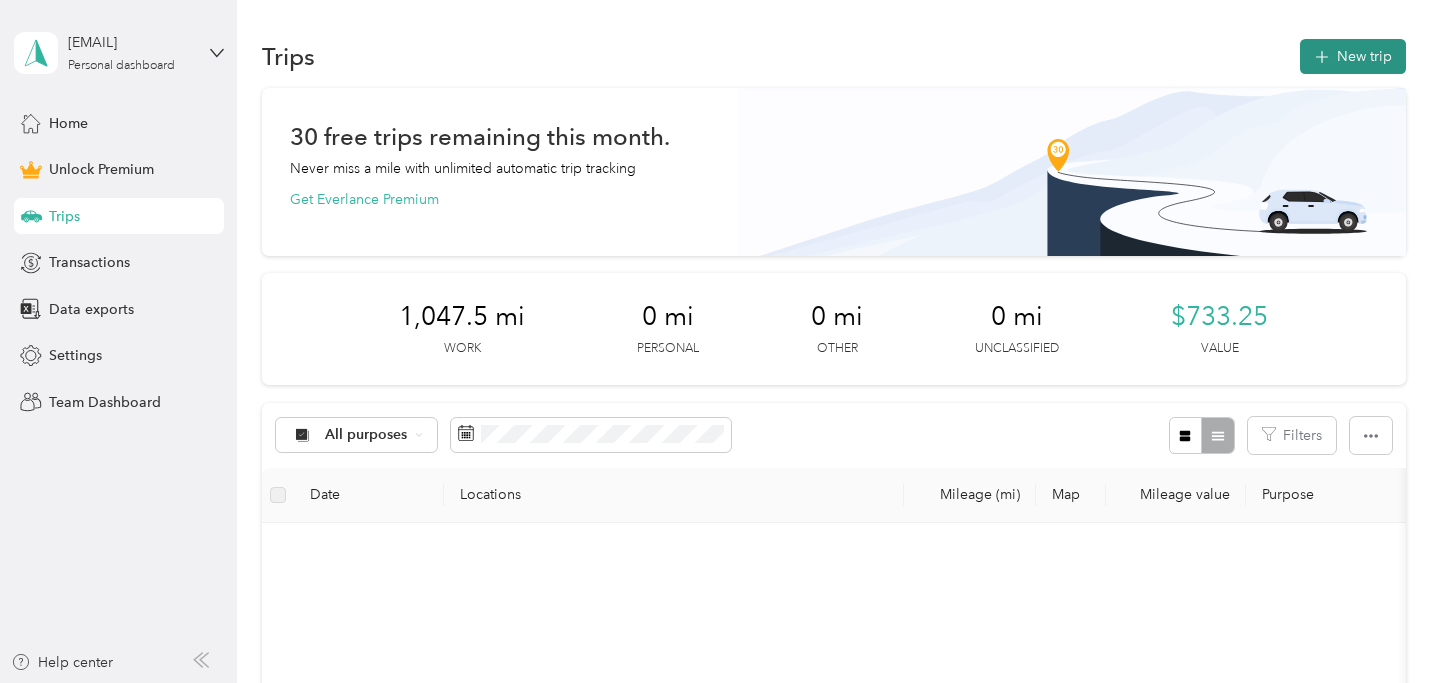 click on "New trip" at bounding box center [1353, 56] 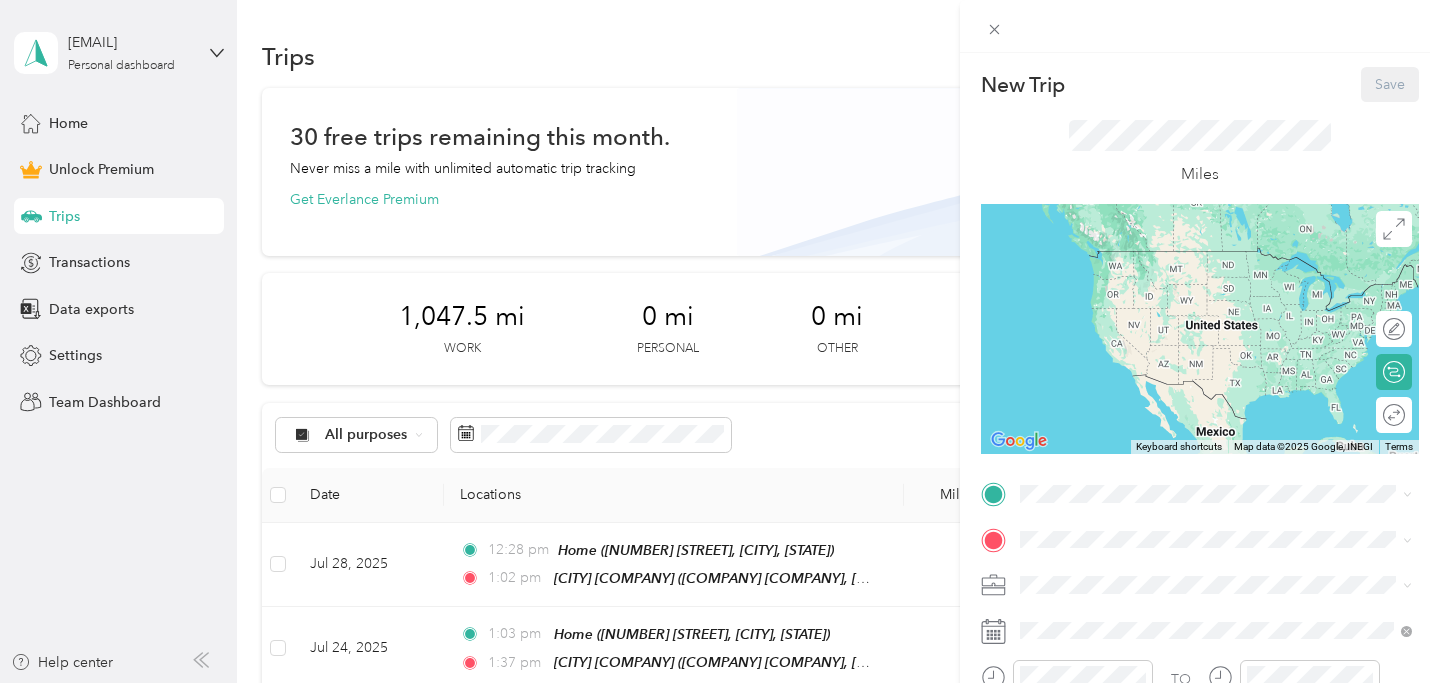 click on "Miles" at bounding box center [1200, 153] 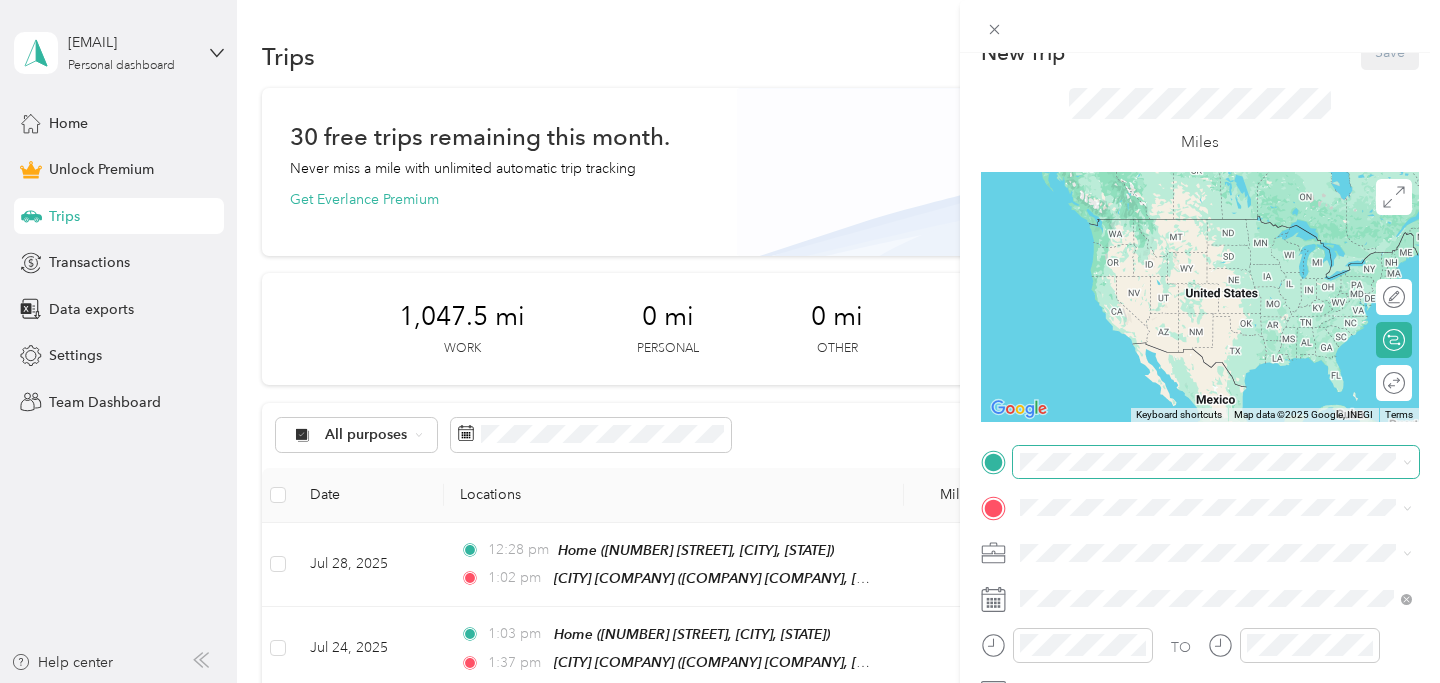 scroll, scrollTop: 92, scrollLeft: 0, axis: vertical 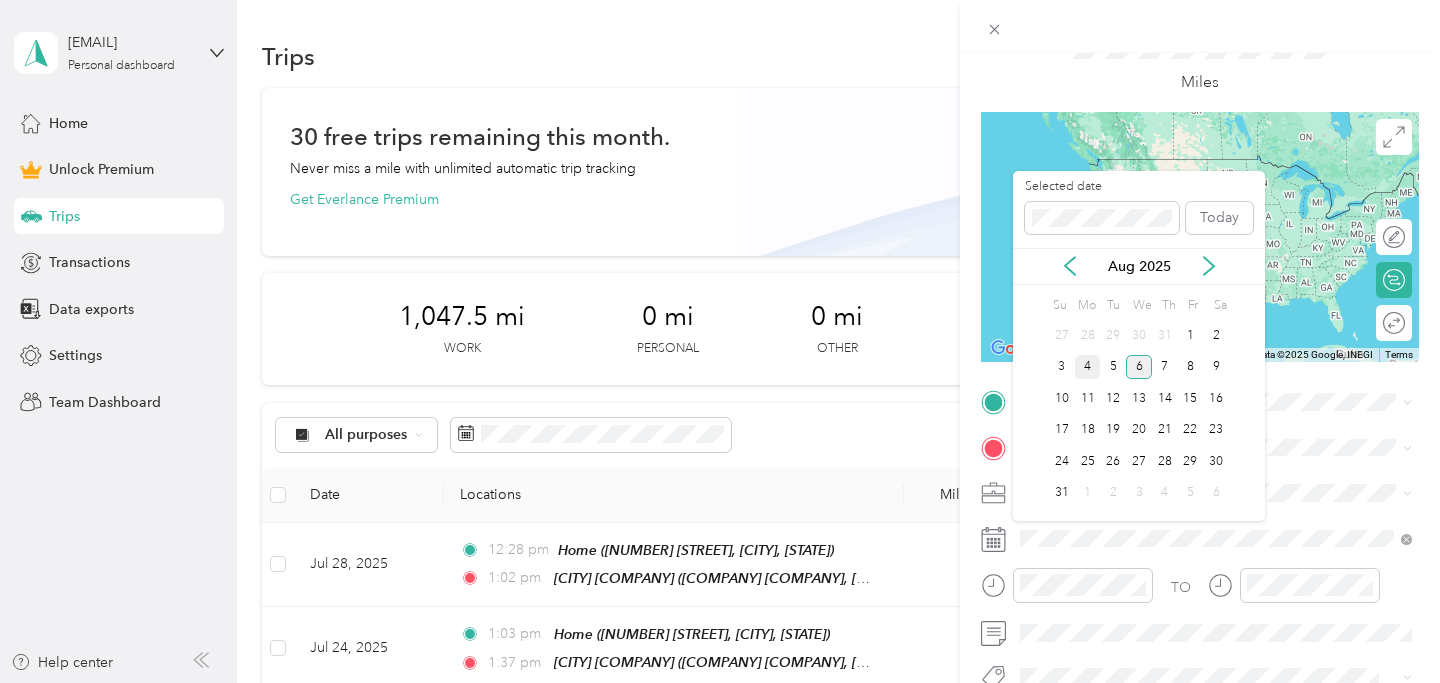 click on "4" at bounding box center [1088, 367] 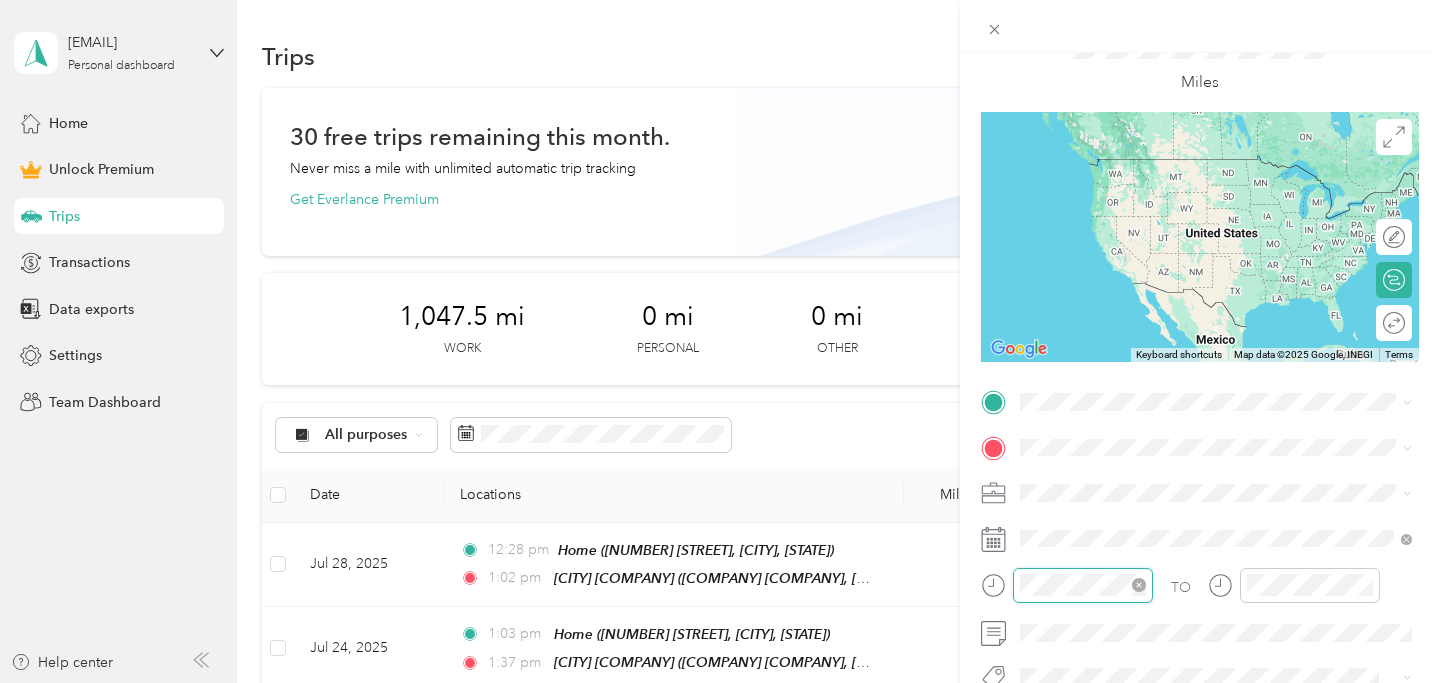 scroll, scrollTop: 120, scrollLeft: 0, axis: vertical 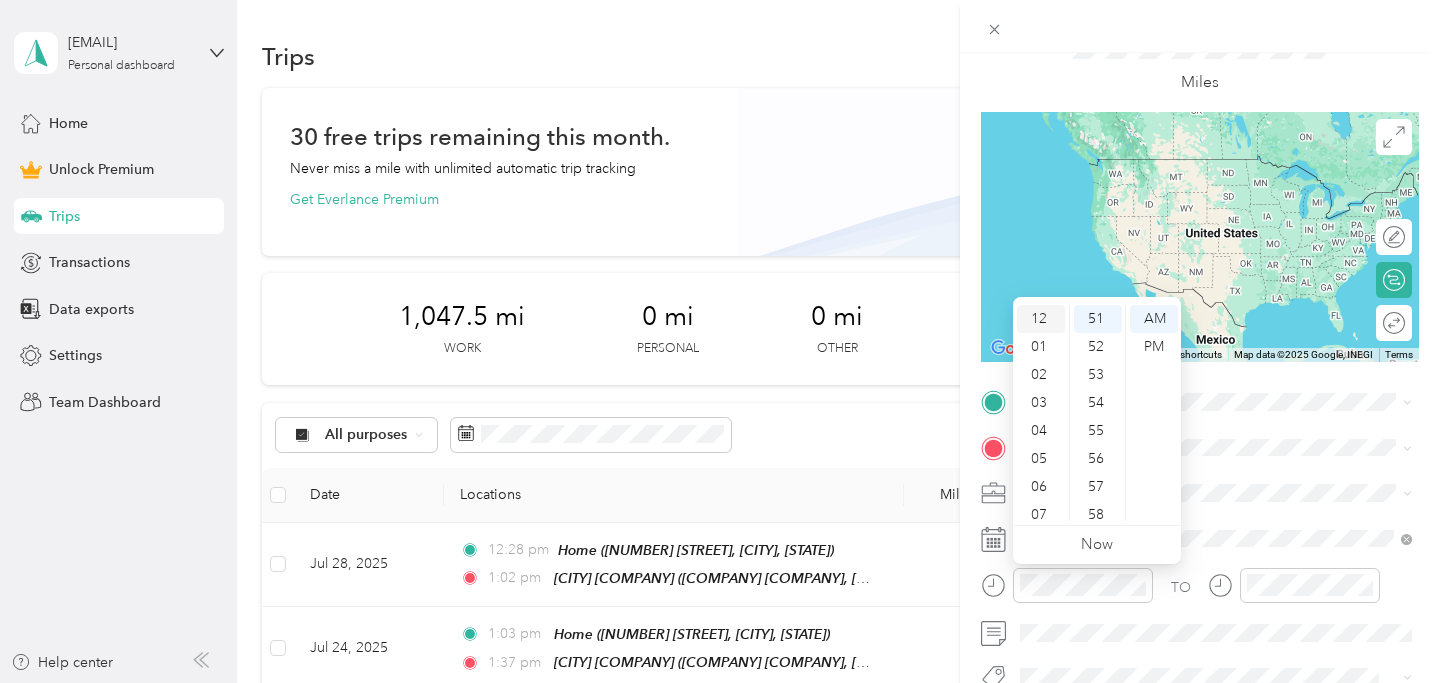 click on "12" at bounding box center (1041, 319) 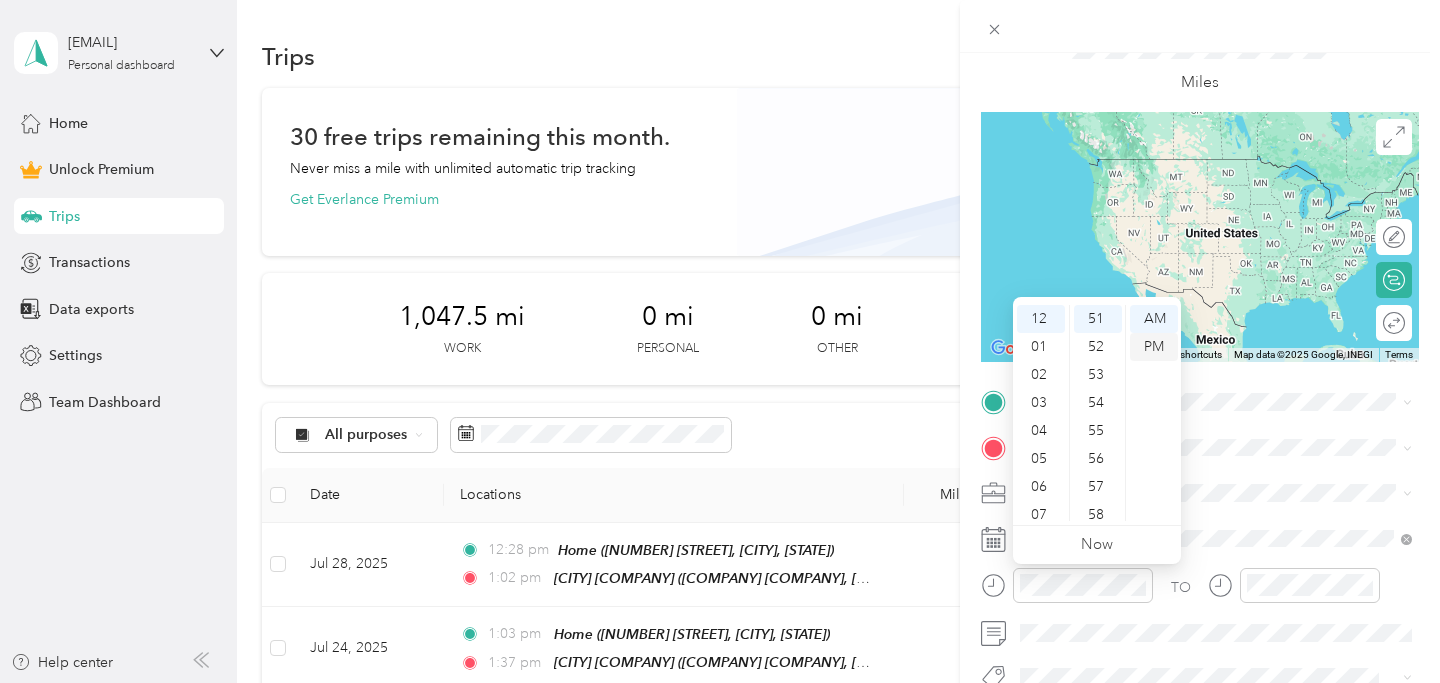 click on "PM" at bounding box center (1154, 347) 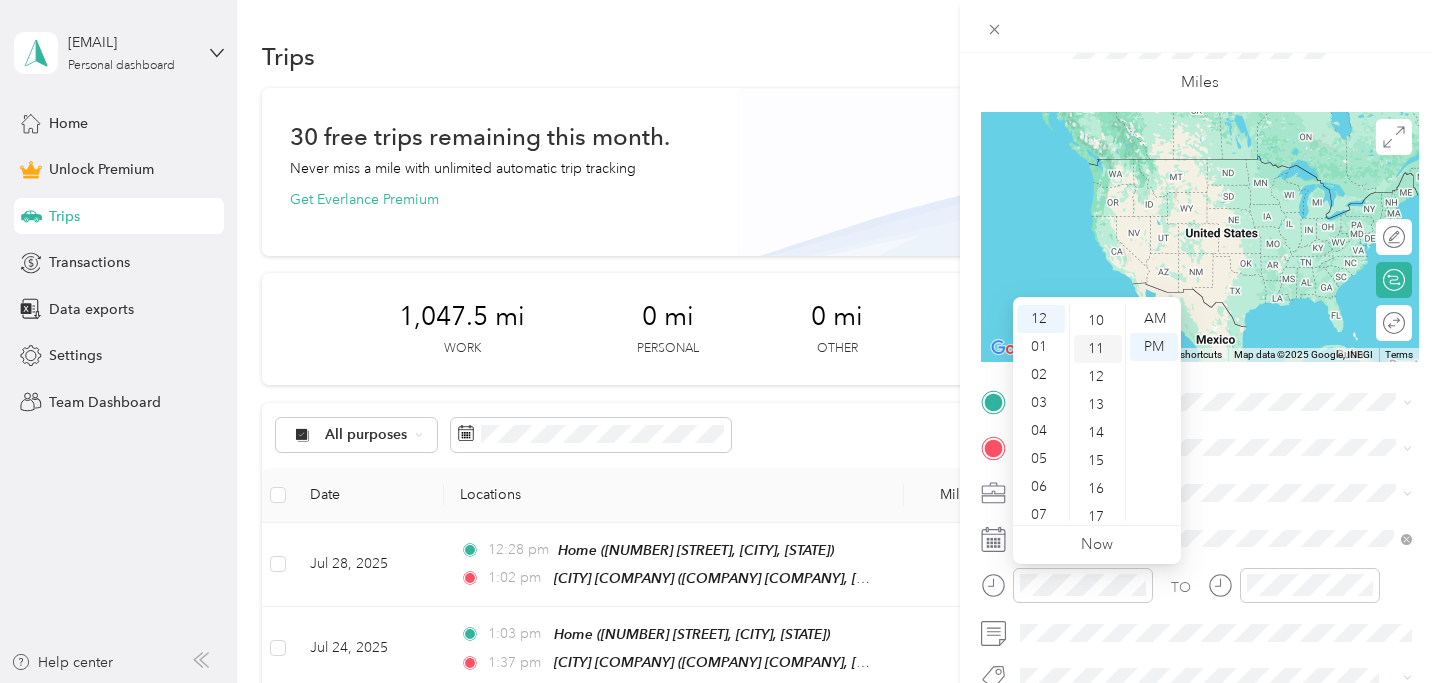 scroll, scrollTop: 275, scrollLeft: 0, axis: vertical 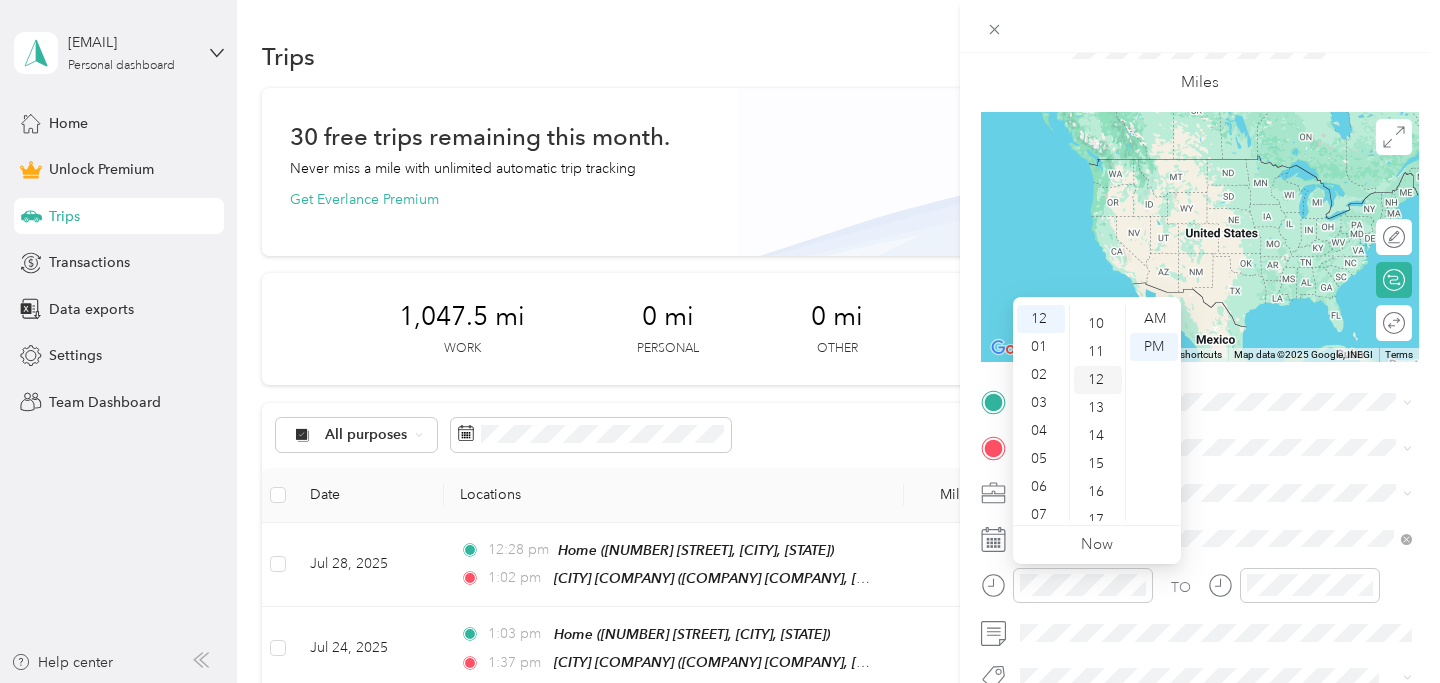 click on "12" at bounding box center (1098, 380) 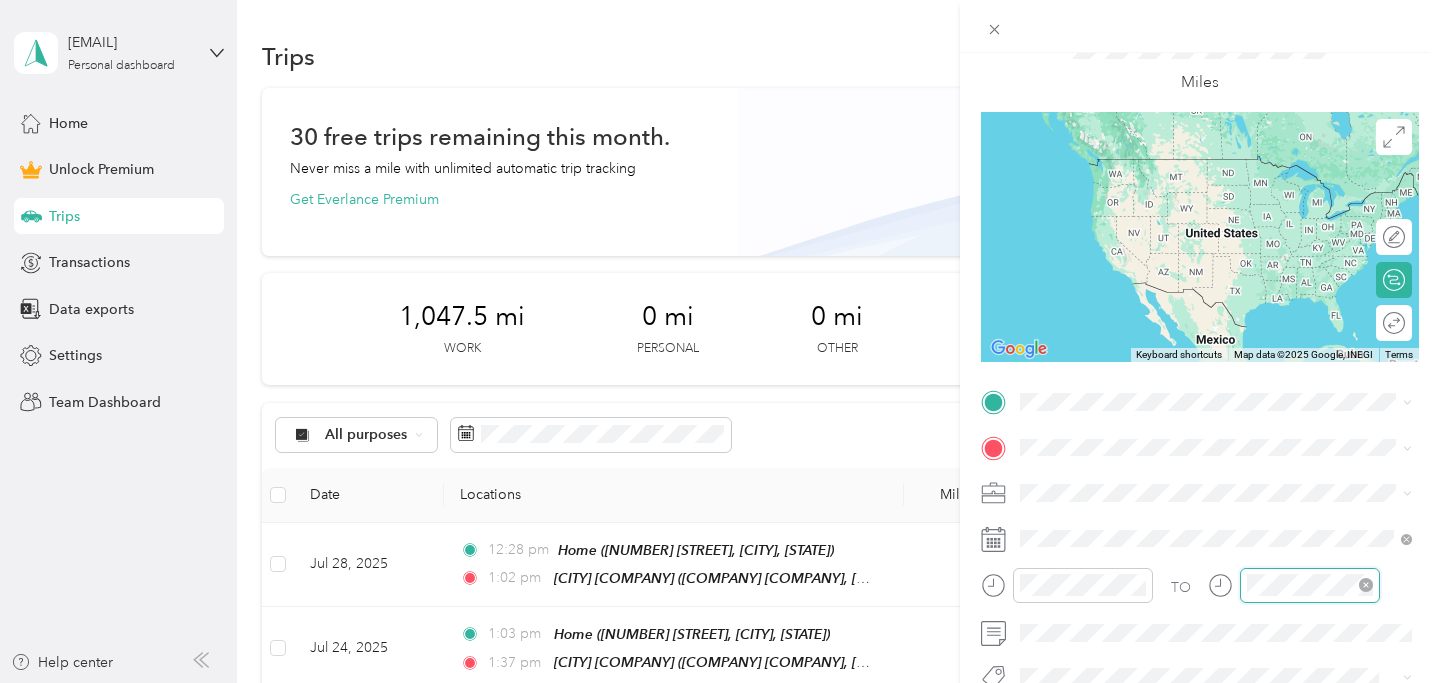scroll, scrollTop: 120, scrollLeft: 0, axis: vertical 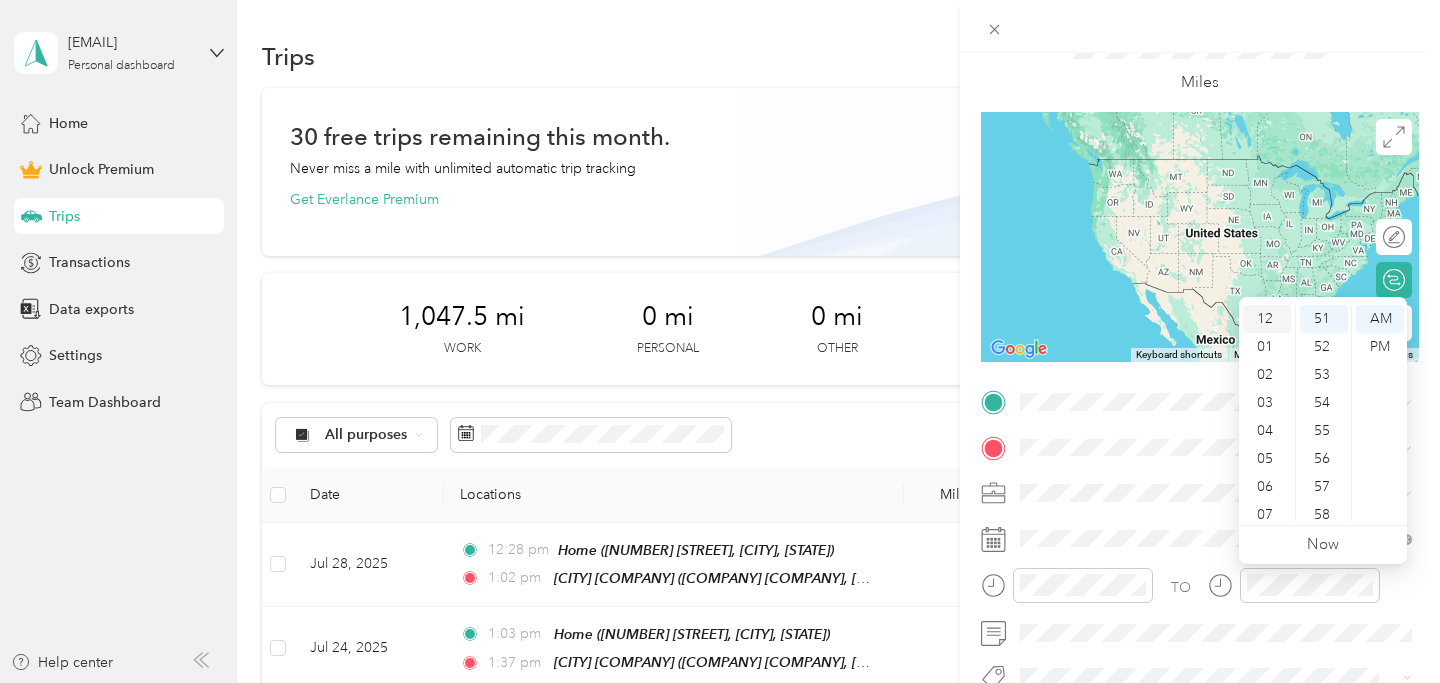 click on "12" at bounding box center (1267, 319) 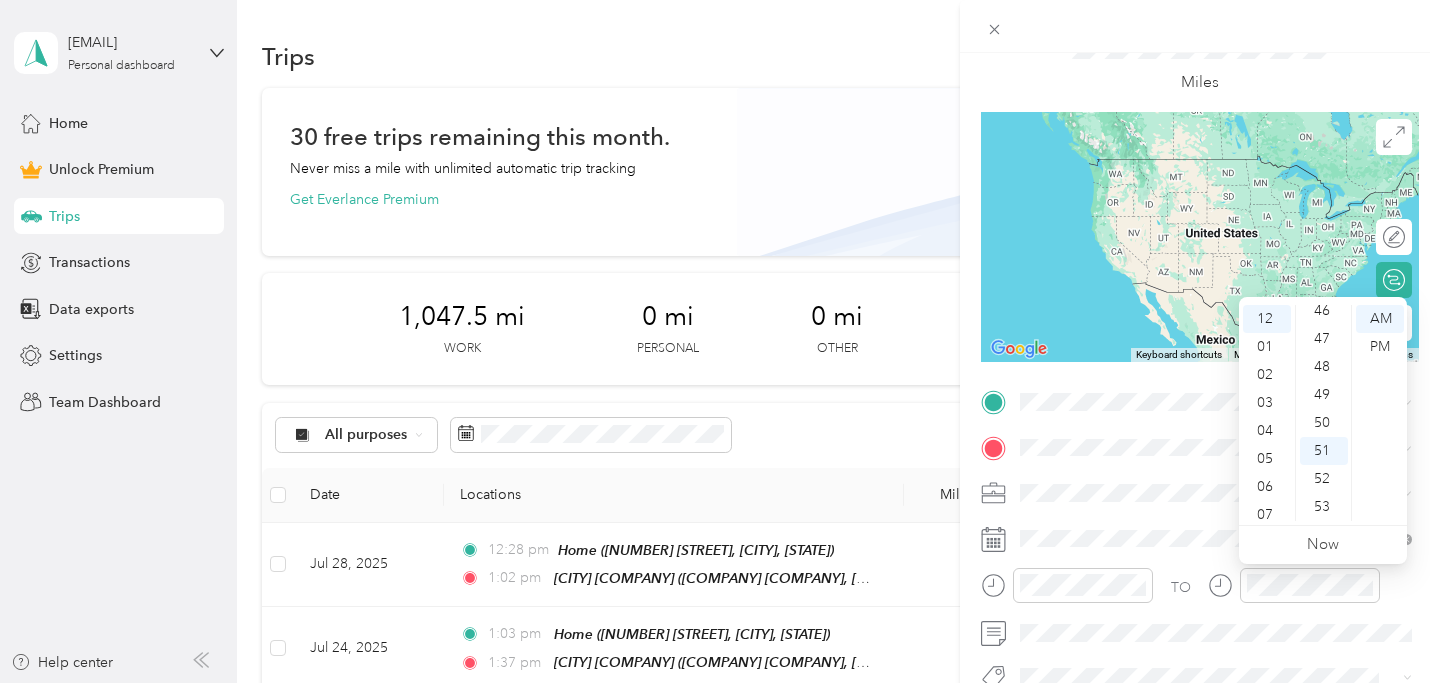 scroll, scrollTop: 1295, scrollLeft: 0, axis: vertical 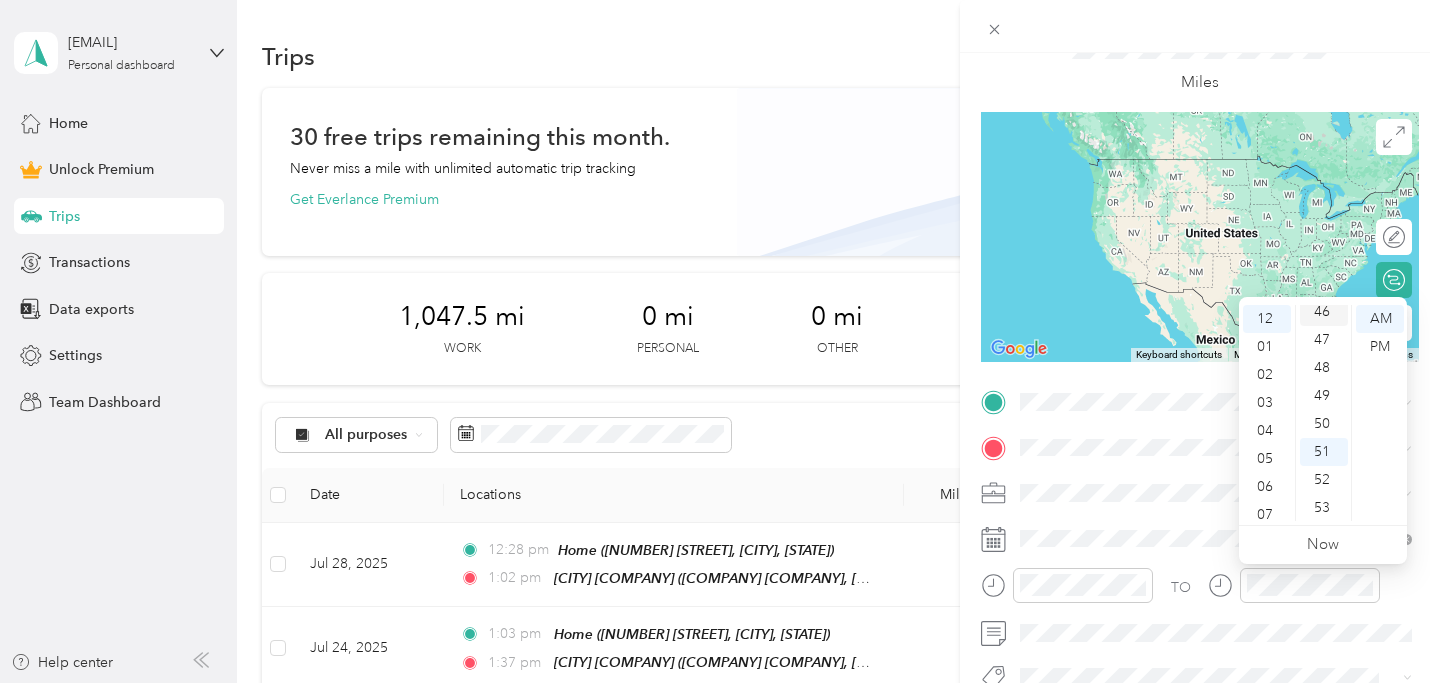 click on "46" at bounding box center [1324, 312] 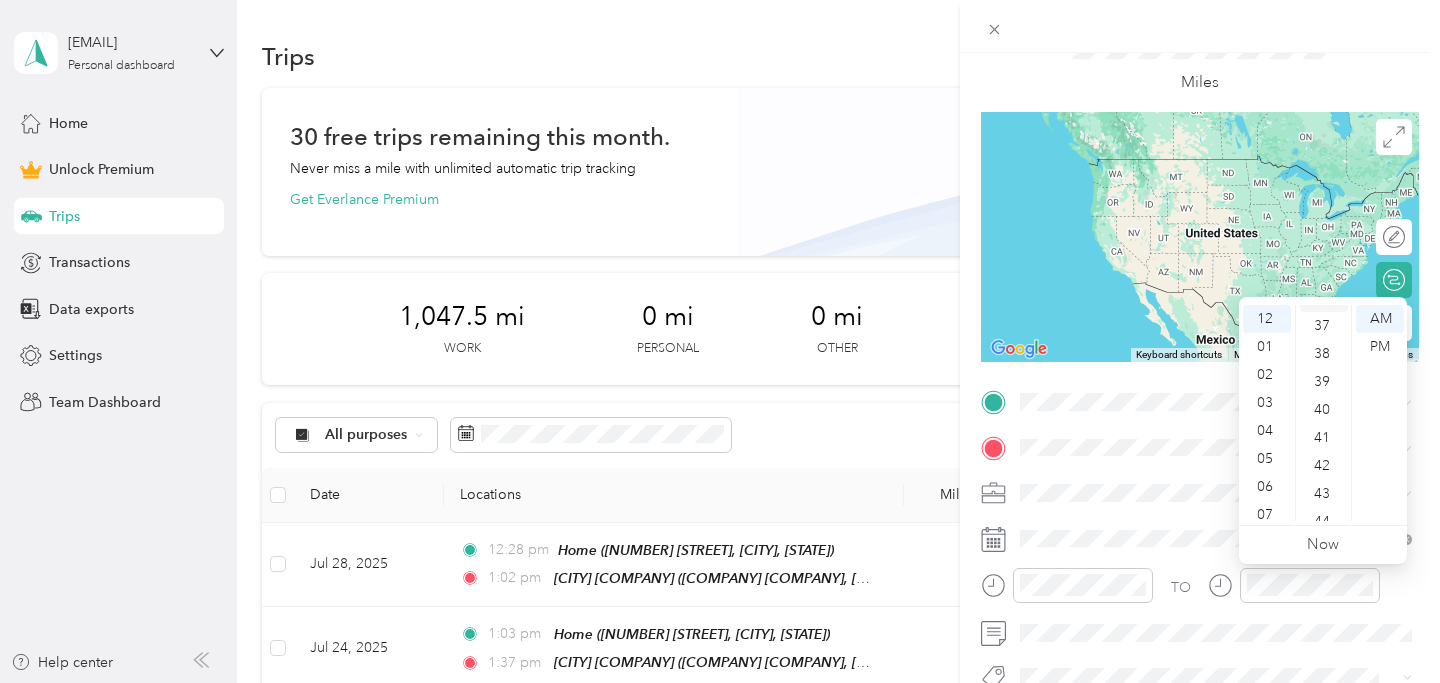 scroll, scrollTop: 1046, scrollLeft: 0, axis: vertical 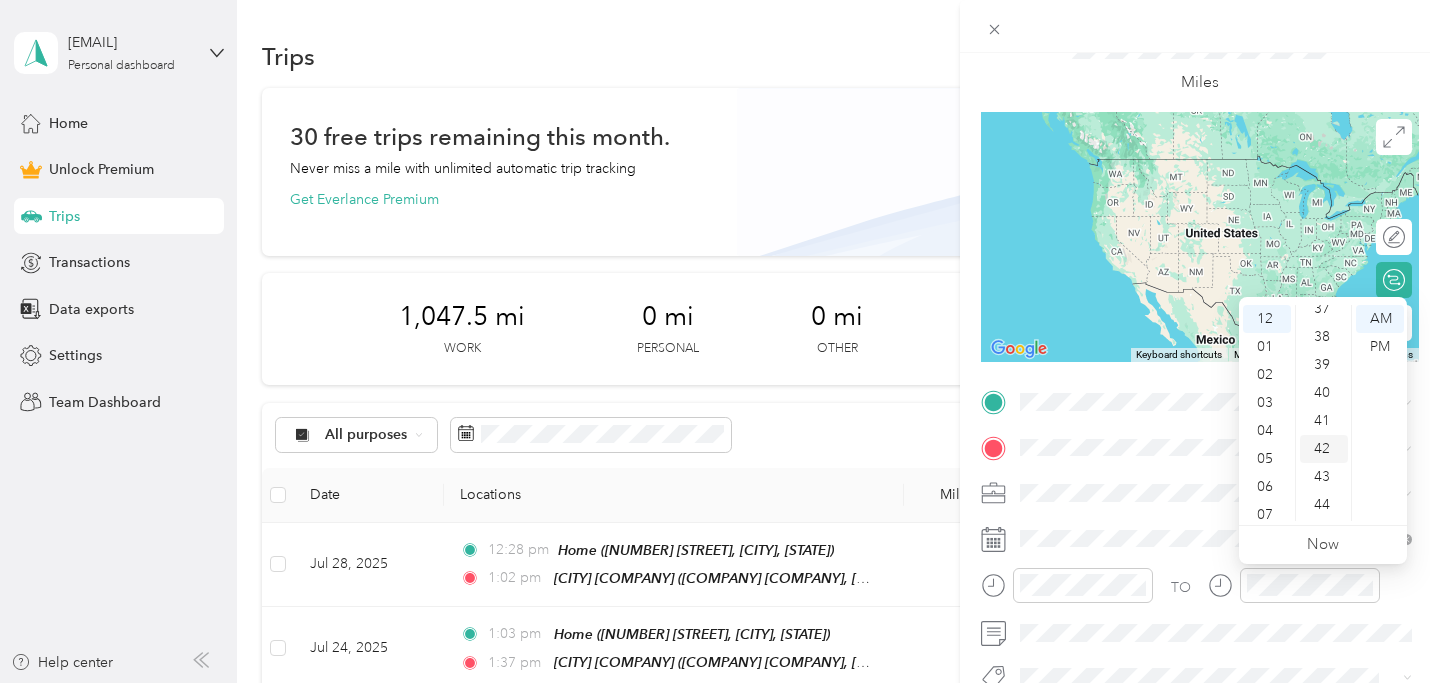 click on "42" at bounding box center [1324, 449] 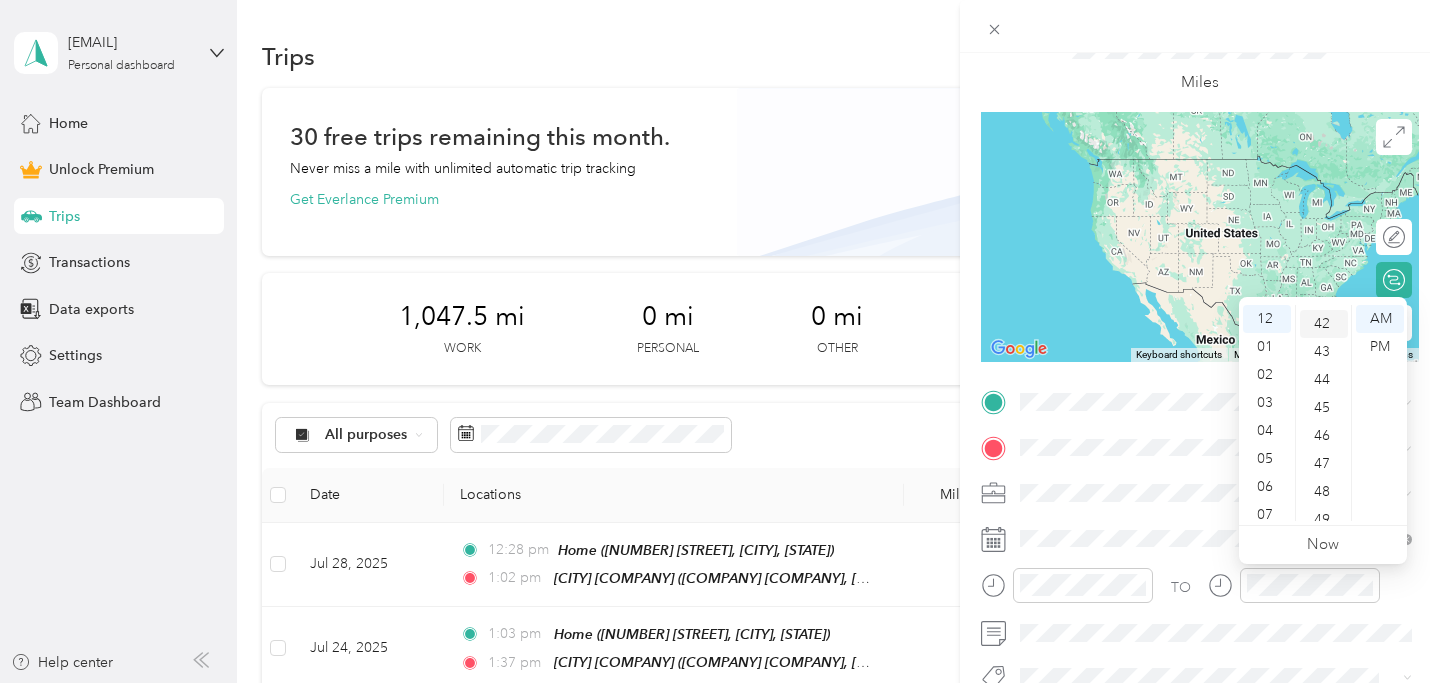 scroll, scrollTop: 1176, scrollLeft: 0, axis: vertical 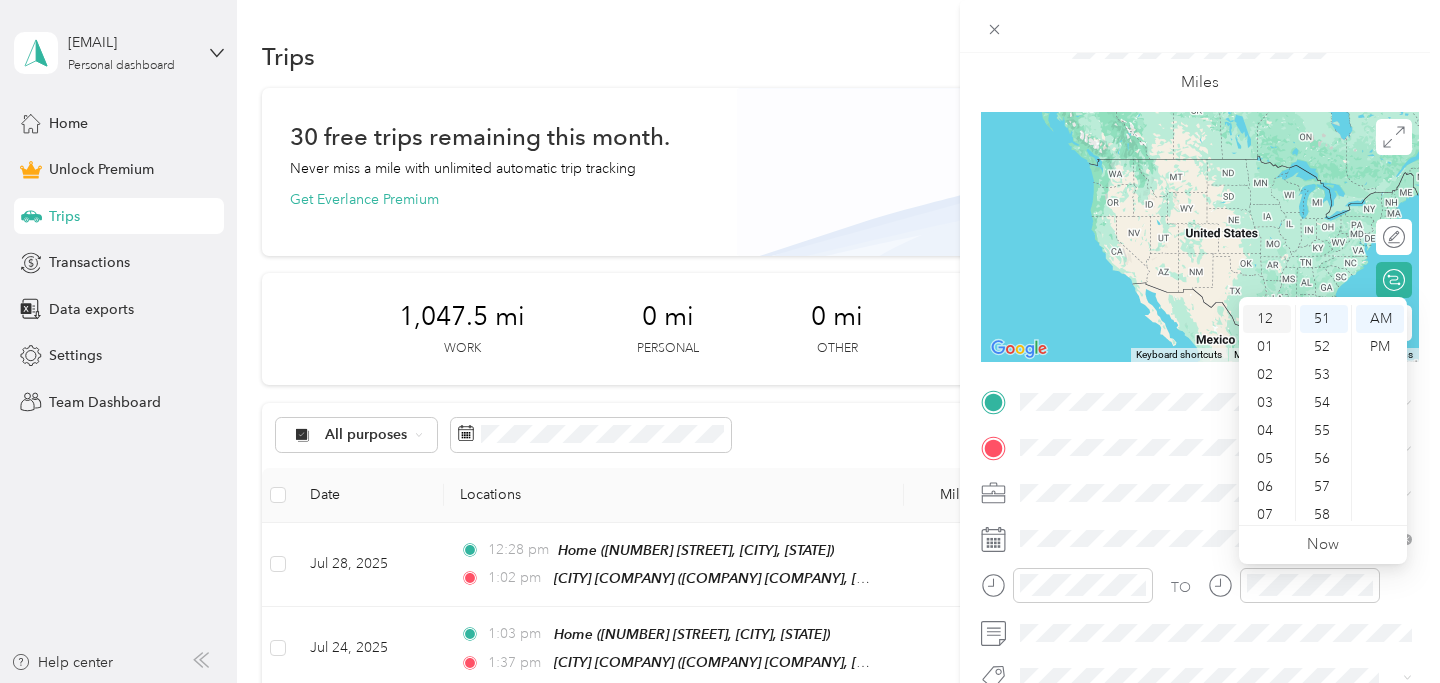 click on "12" at bounding box center [1267, 319] 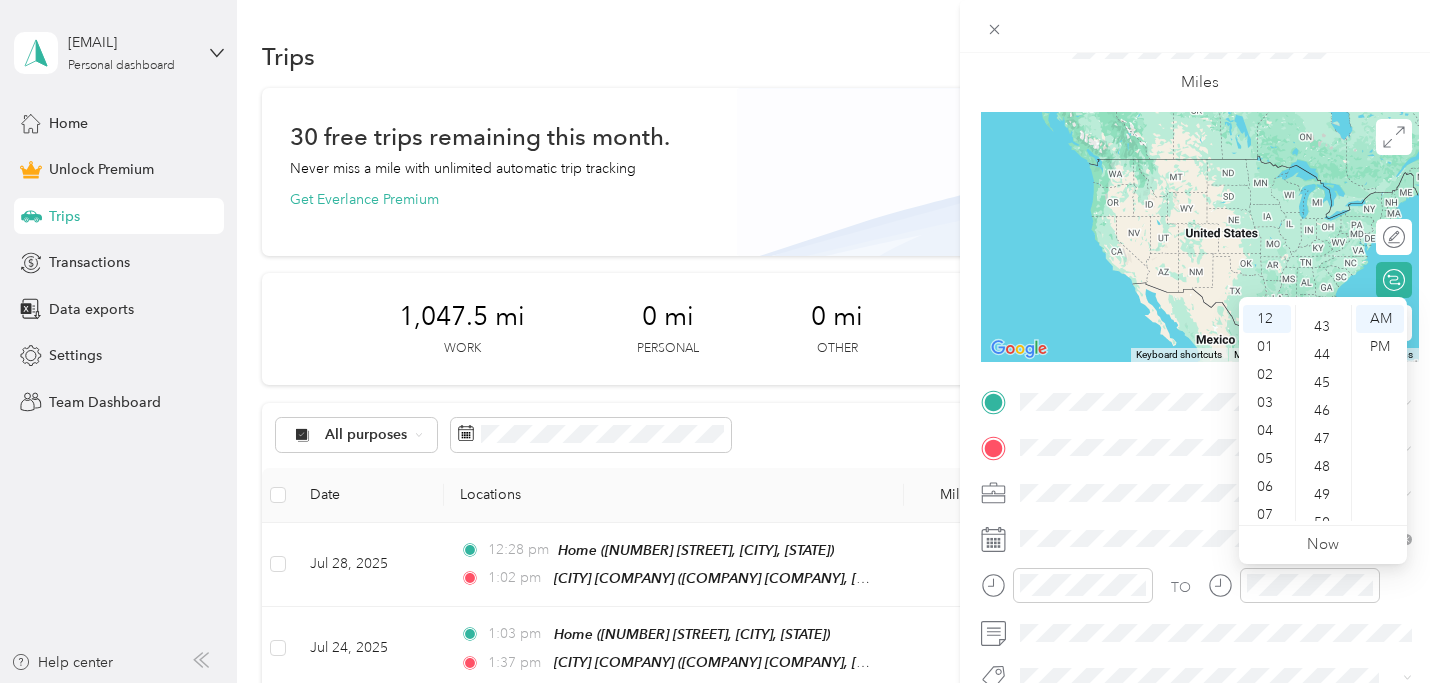 scroll, scrollTop: 1197, scrollLeft: 0, axis: vertical 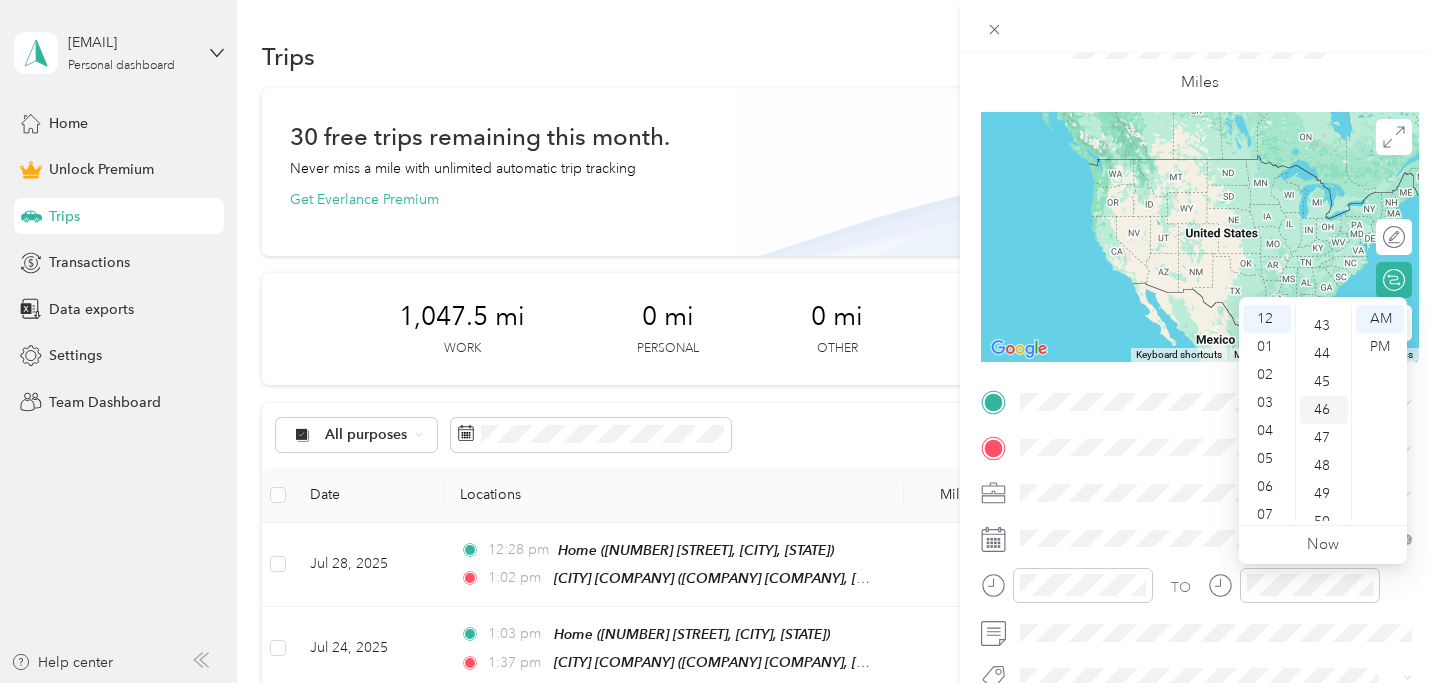 click on "46" at bounding box center [1324, 410] 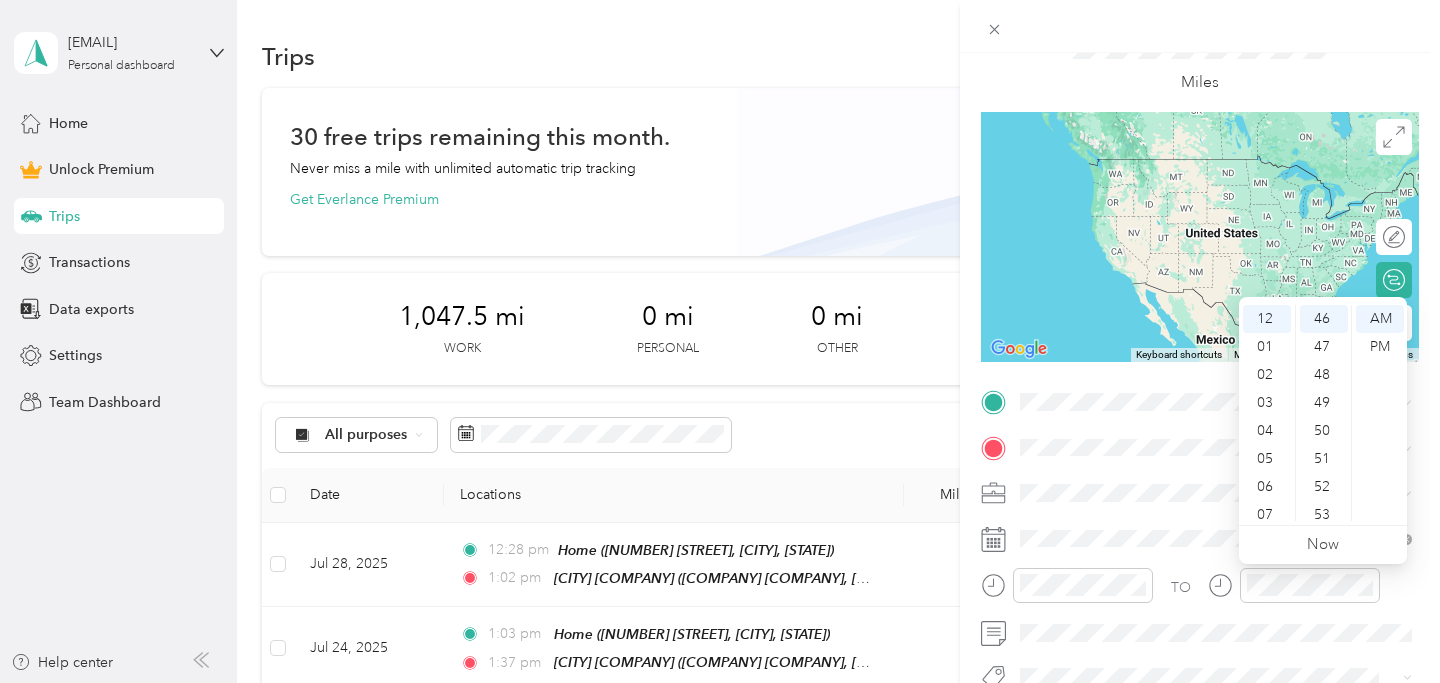 scroll, scrollTop: 120, scrollLeft: 0, axis: vertical 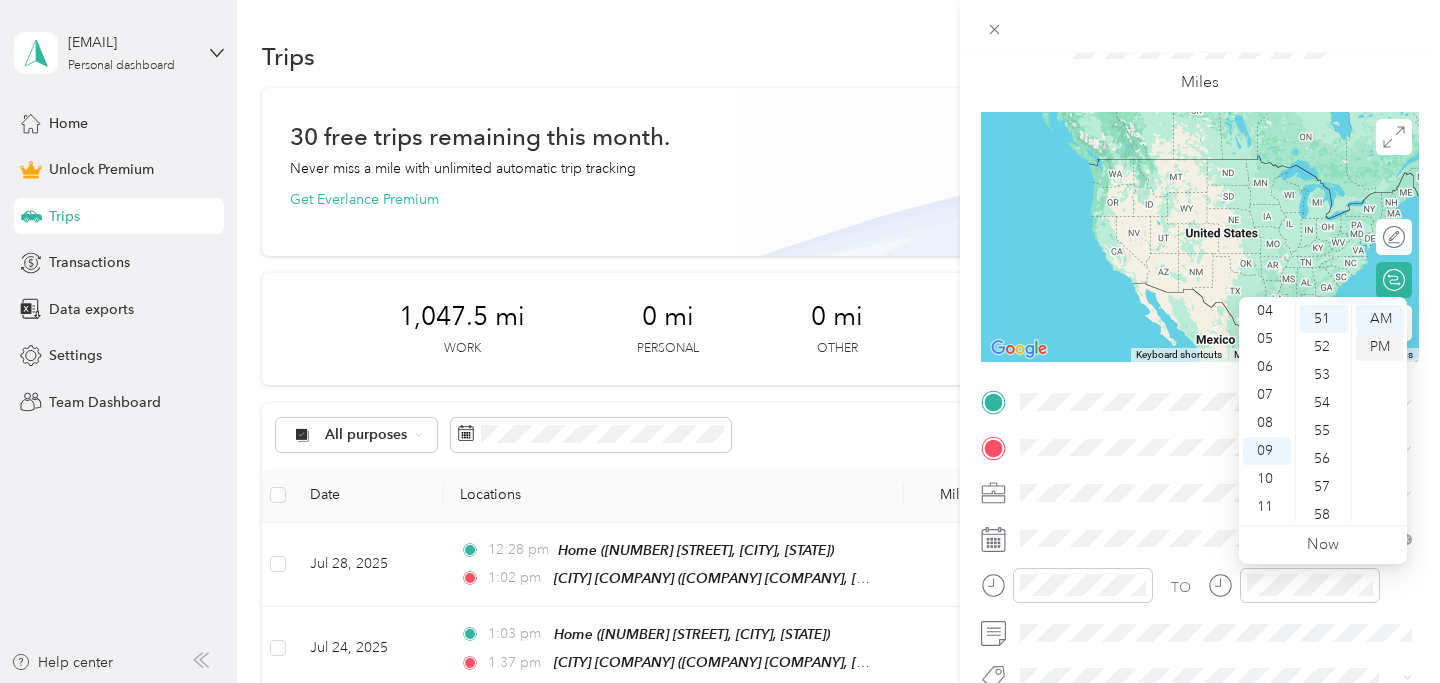 click on "PM" at bounding box center [1380, 347] 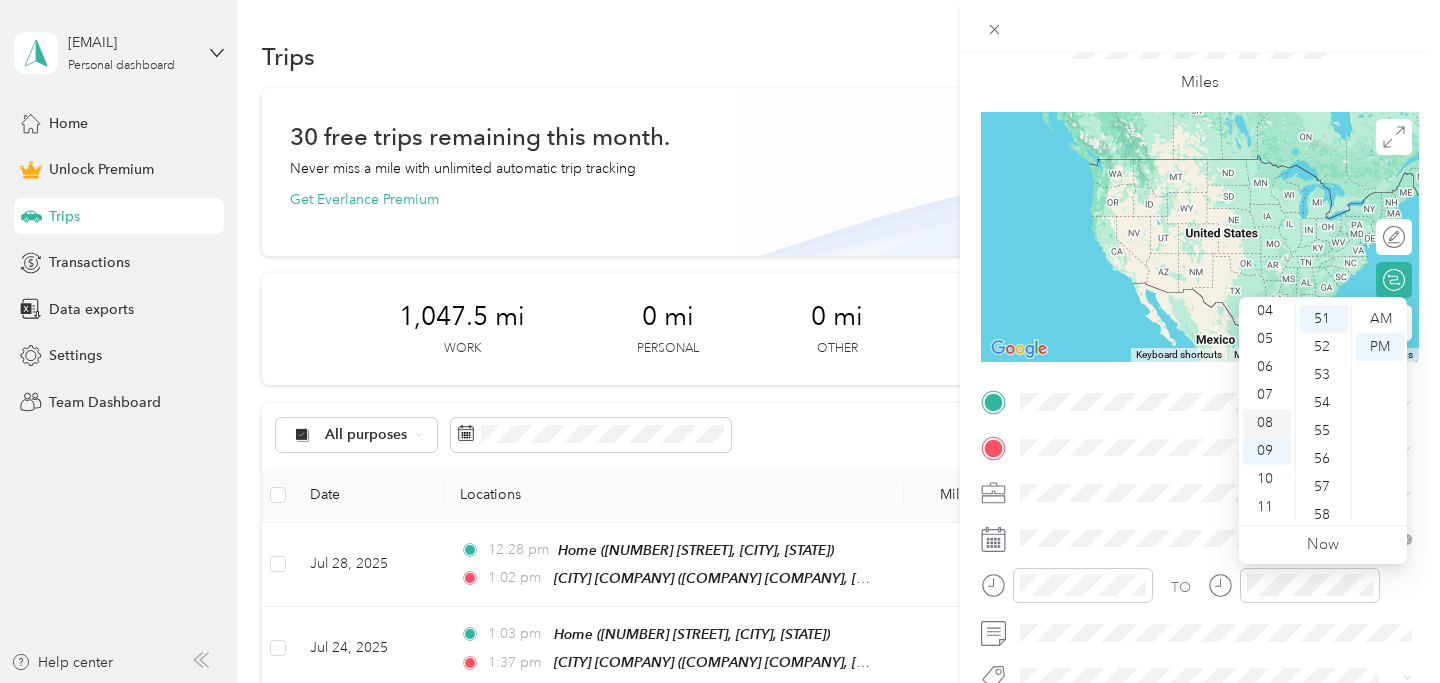 scroll, scrollTop: 0, scrollLeft: 0, axis: both 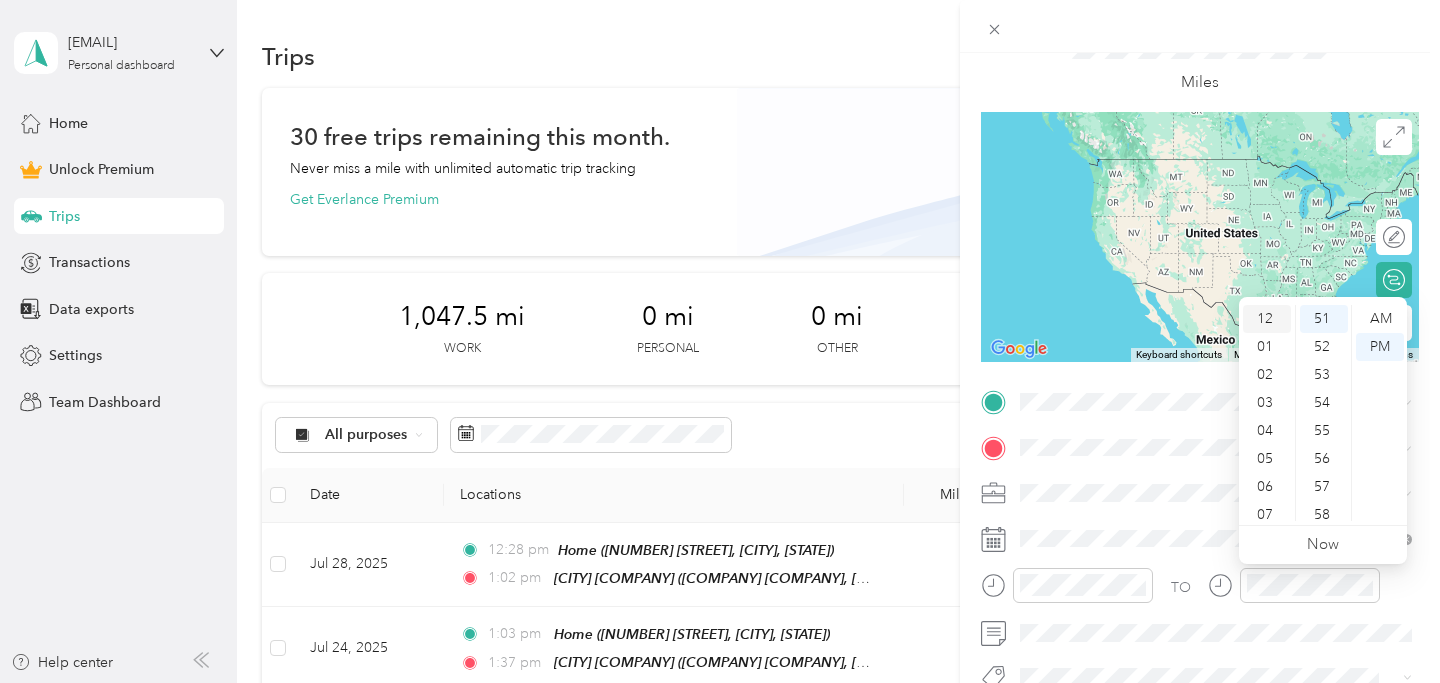 click on "12" at bounding box center (1267, 319) 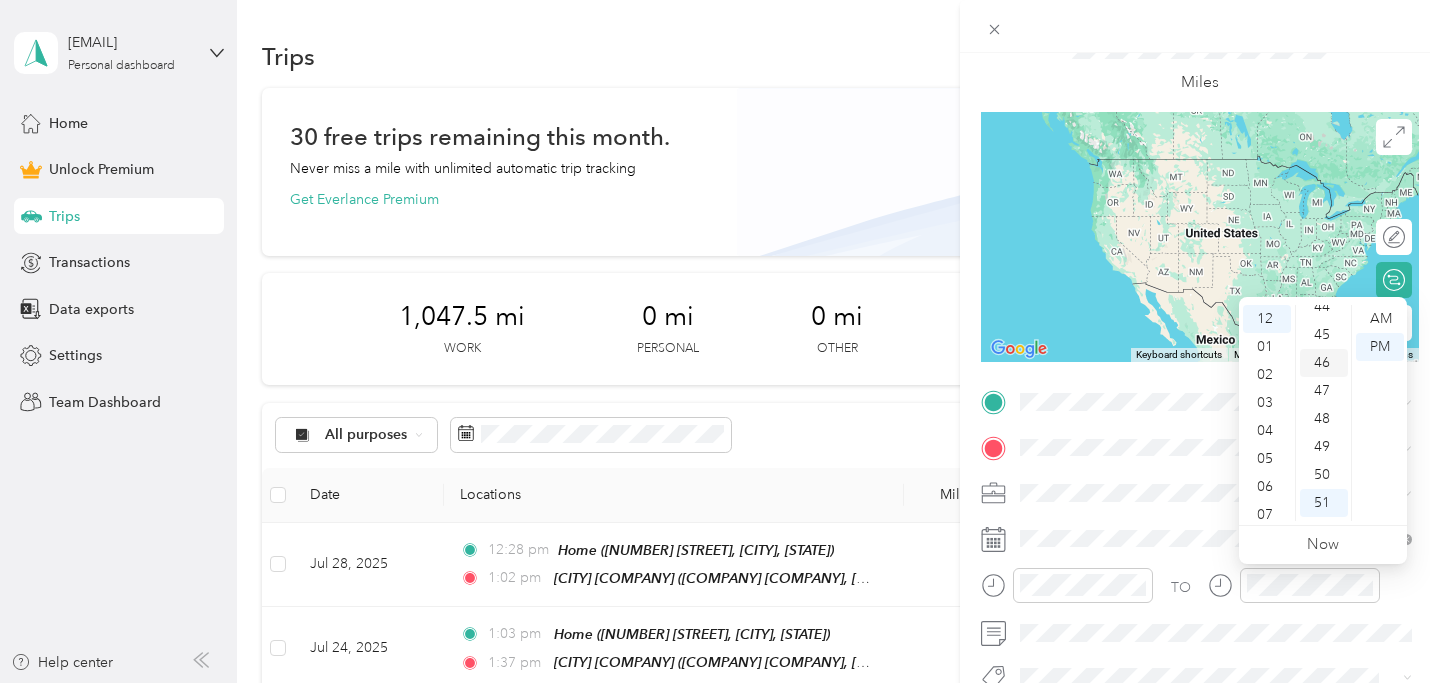 click on "46" at bounding box center [1324, 363] 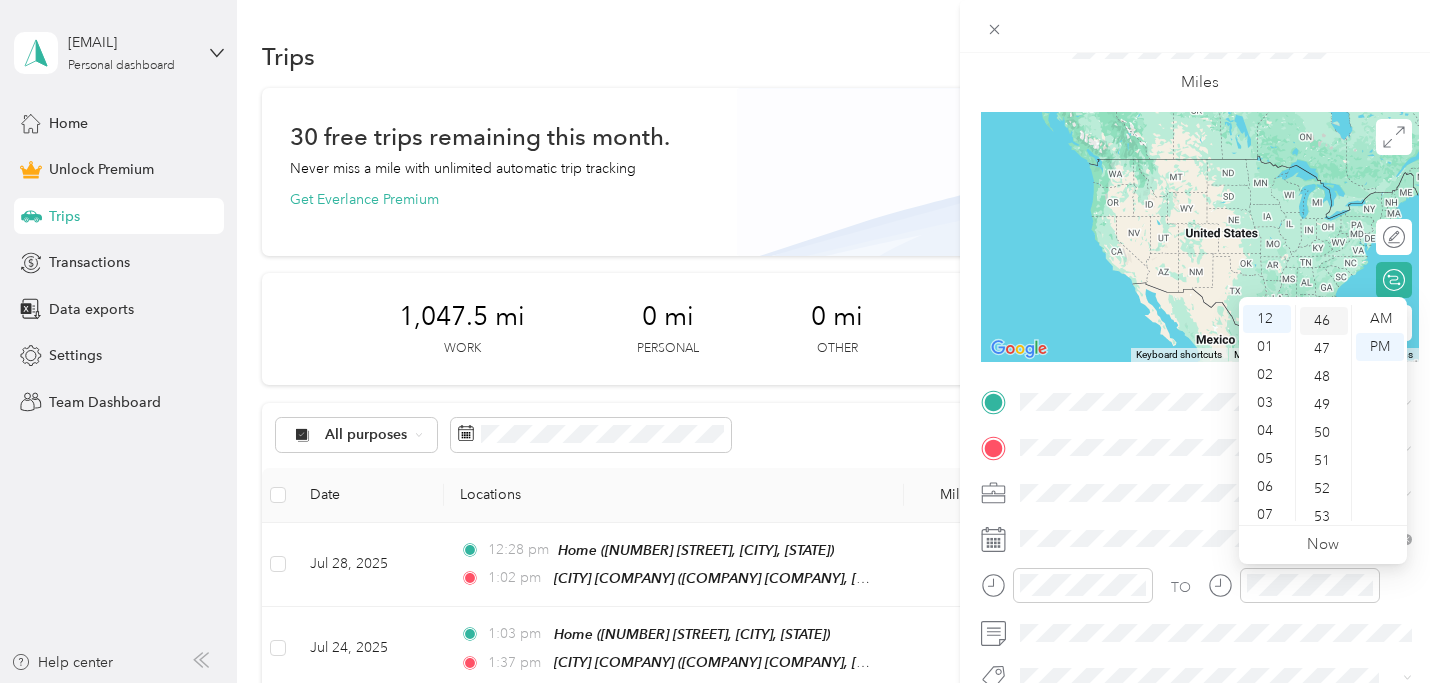 scroll, scrollTop: 1288, scrollLeft: 0, axis: vertical 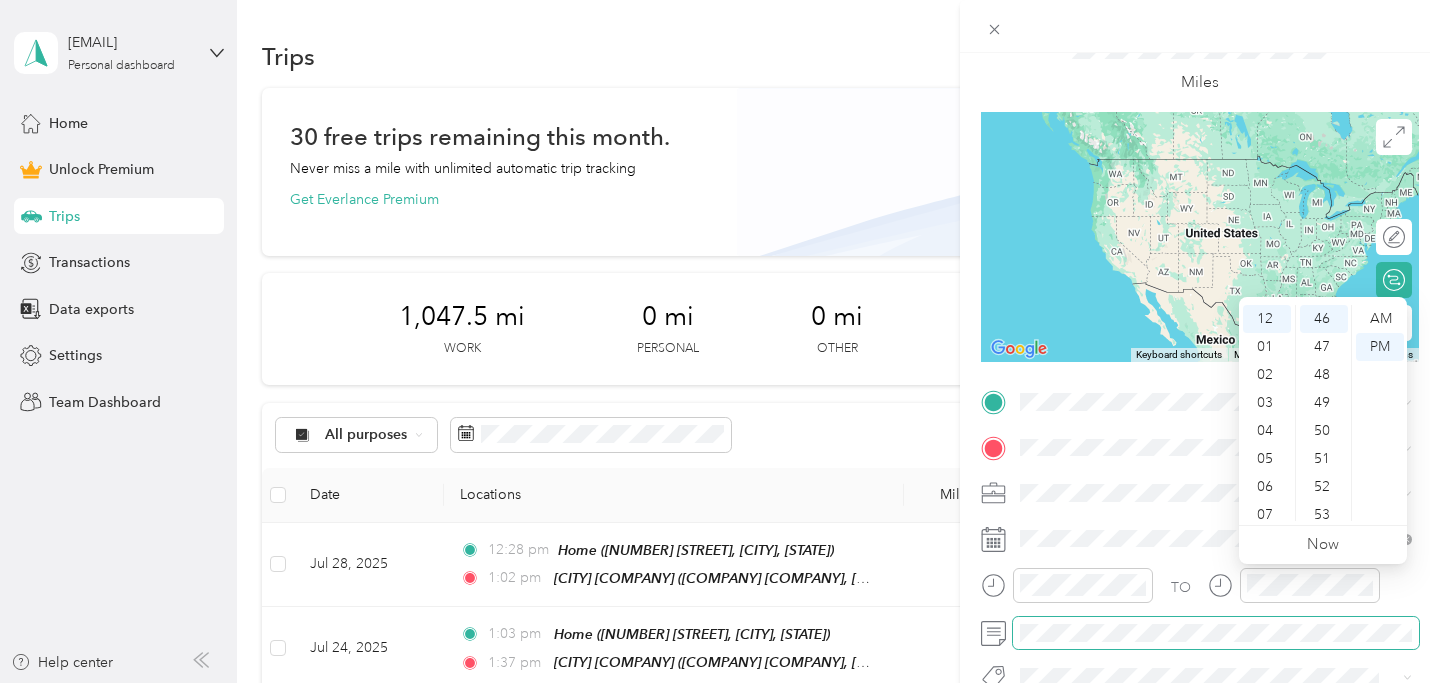 click at bounding box center (1216, 633) 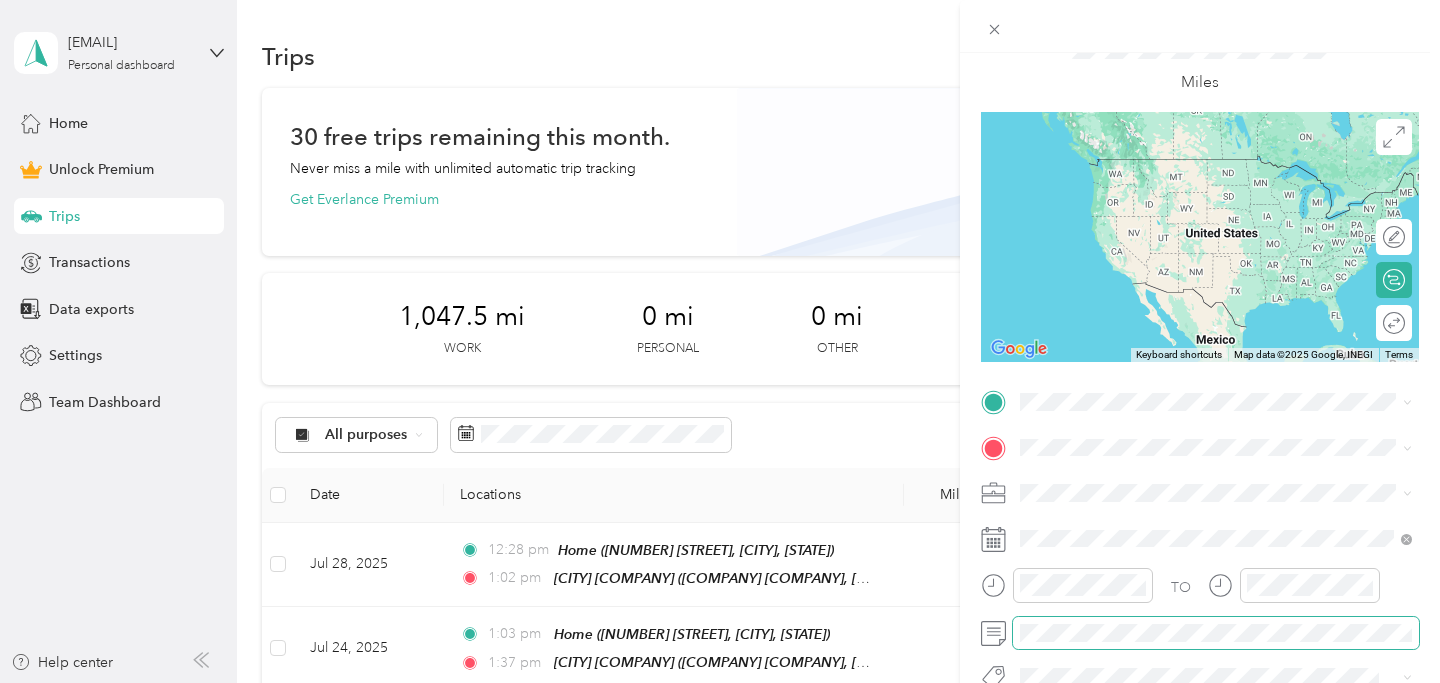 click at bounding box center (1216, 633) 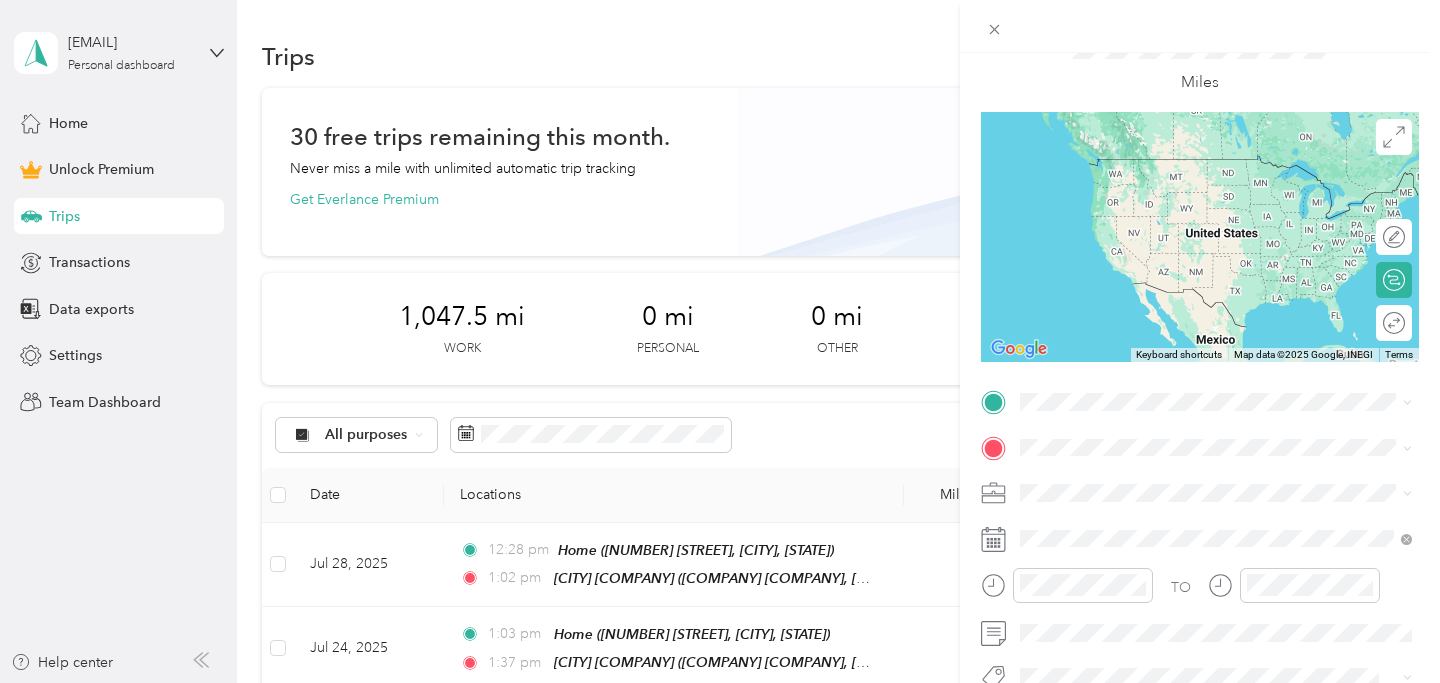 click on "New Trip Save This trip cannot be edited because it is either under review, approved, or paid. Contact your Team Manager to edit it. Miles ← Move left → Move right ↑ Move up ↓ Move down + Zoom in - Zoom out Home Jump left by 75% End Jump right by 75% Page Up Jump up by 75% Page Down Jump down by 75% Keyboard shortcuts Map Data Map data ©2025 Google, INEGI Map data ©2025 Google, INEGI 1000 km  Click to toggle between metric and imperial units Terms Report a map error Edit route Calculate route Round trip TO Add photo" at bounding box center (1200, 399) 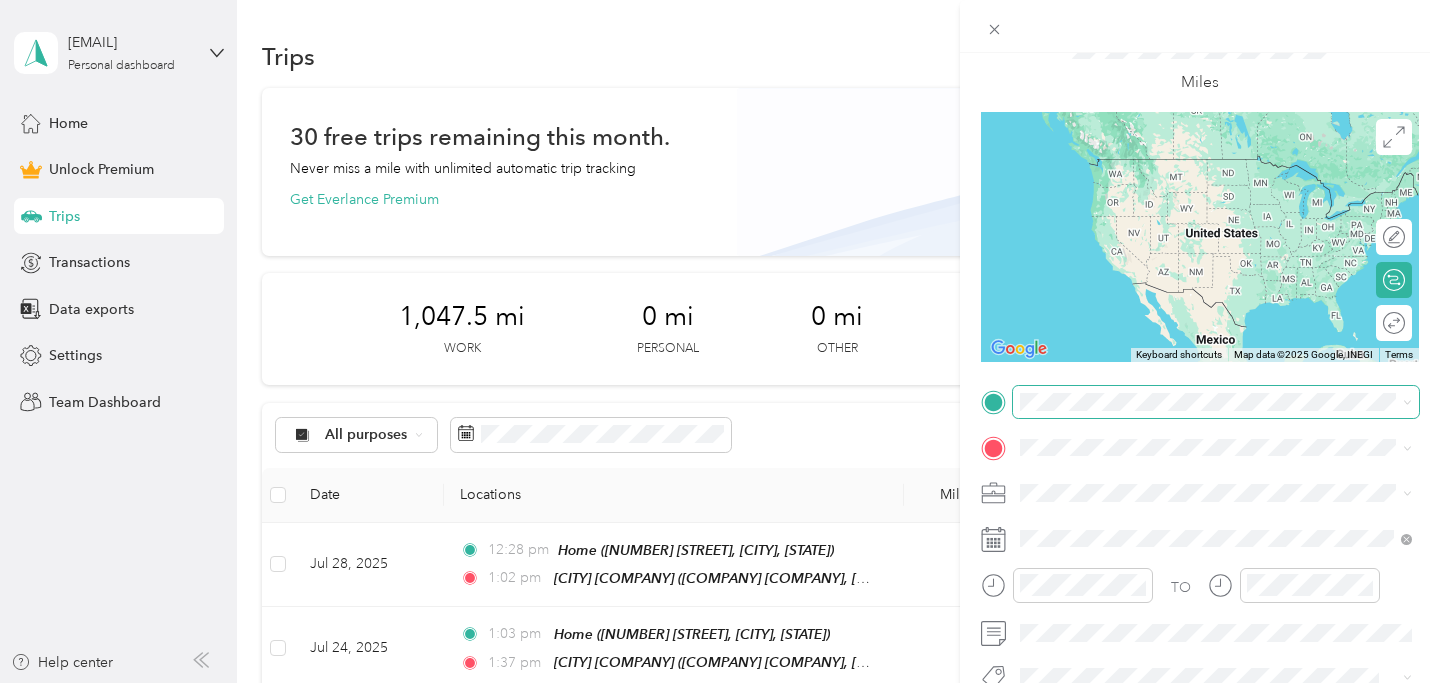 click at bounding box center (1216, 402) 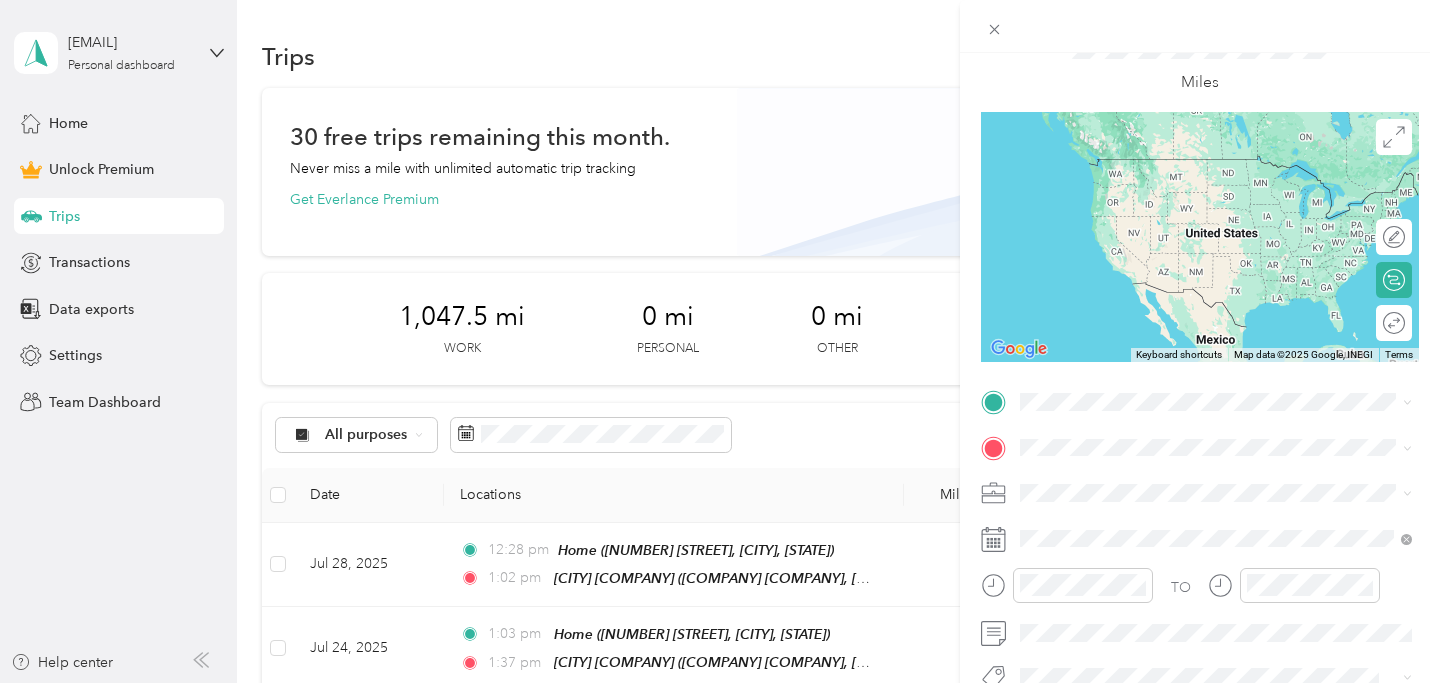 click on "Home [NUMBER] [STREET], [ZIP], [CITY], [STATE], [COUNTRY]" at bounding box center (1231, 178) 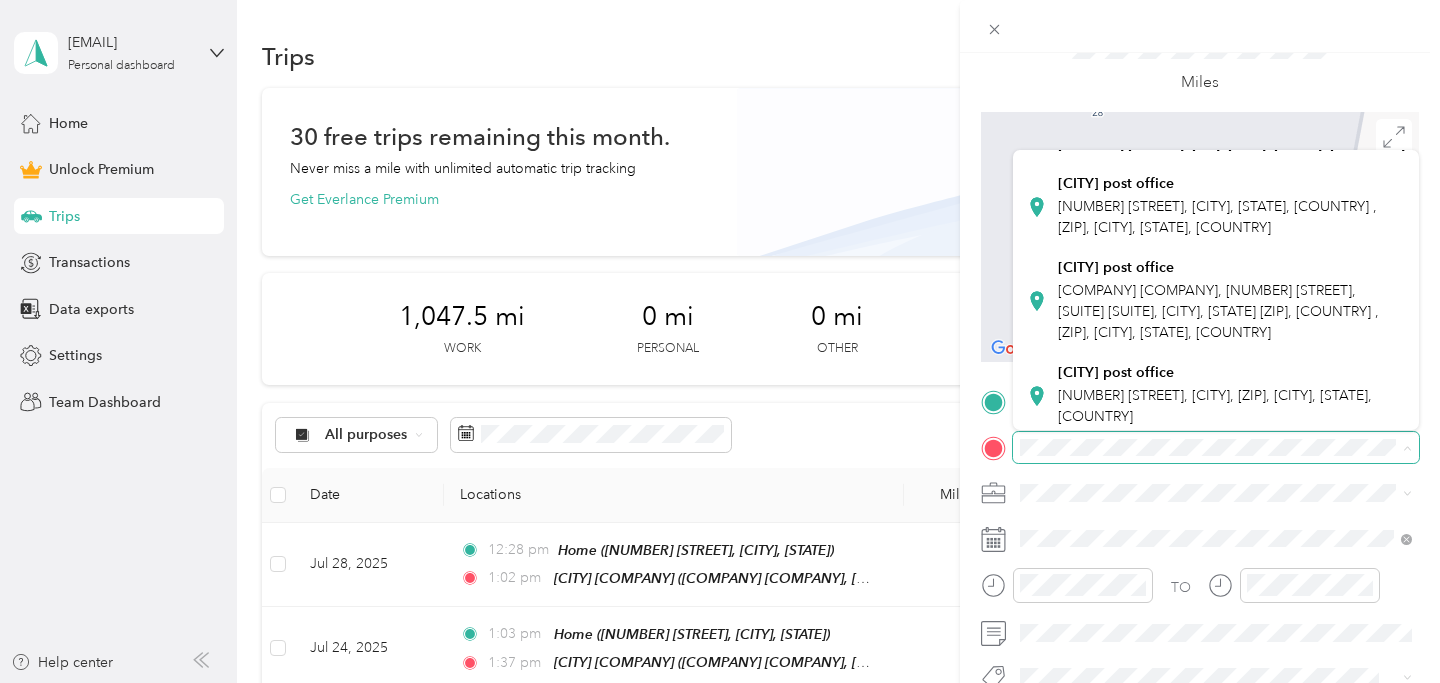 scroll, scrollTop: 371, scrollLeft: 0, axis: vertical 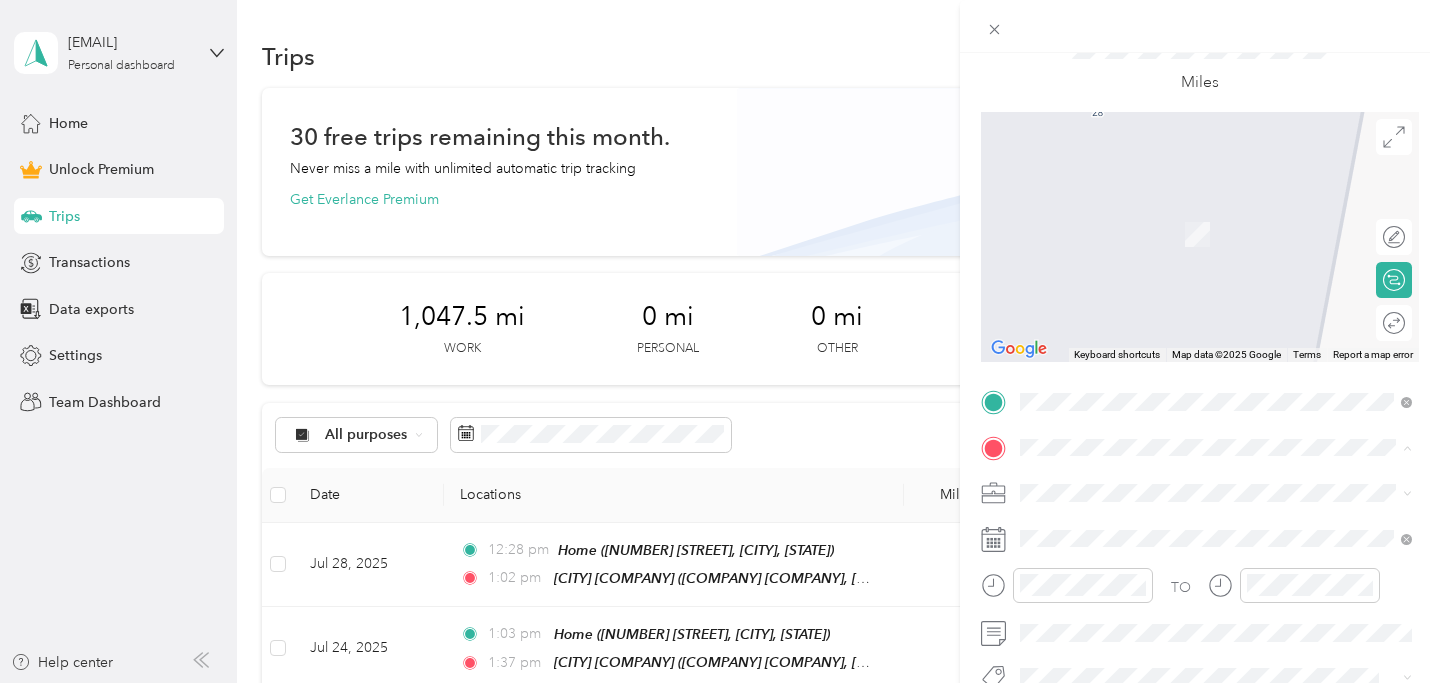click on "[COMPANY] [COMPANY], [NUMBER] [STREET], [SUITE] [SUITE], [CITY], [STATE]  [ZIP], [COUNTRY] , [ZIP], [CITY], [STATE], [COUNTRY]" at bounding box center [1218, 303] 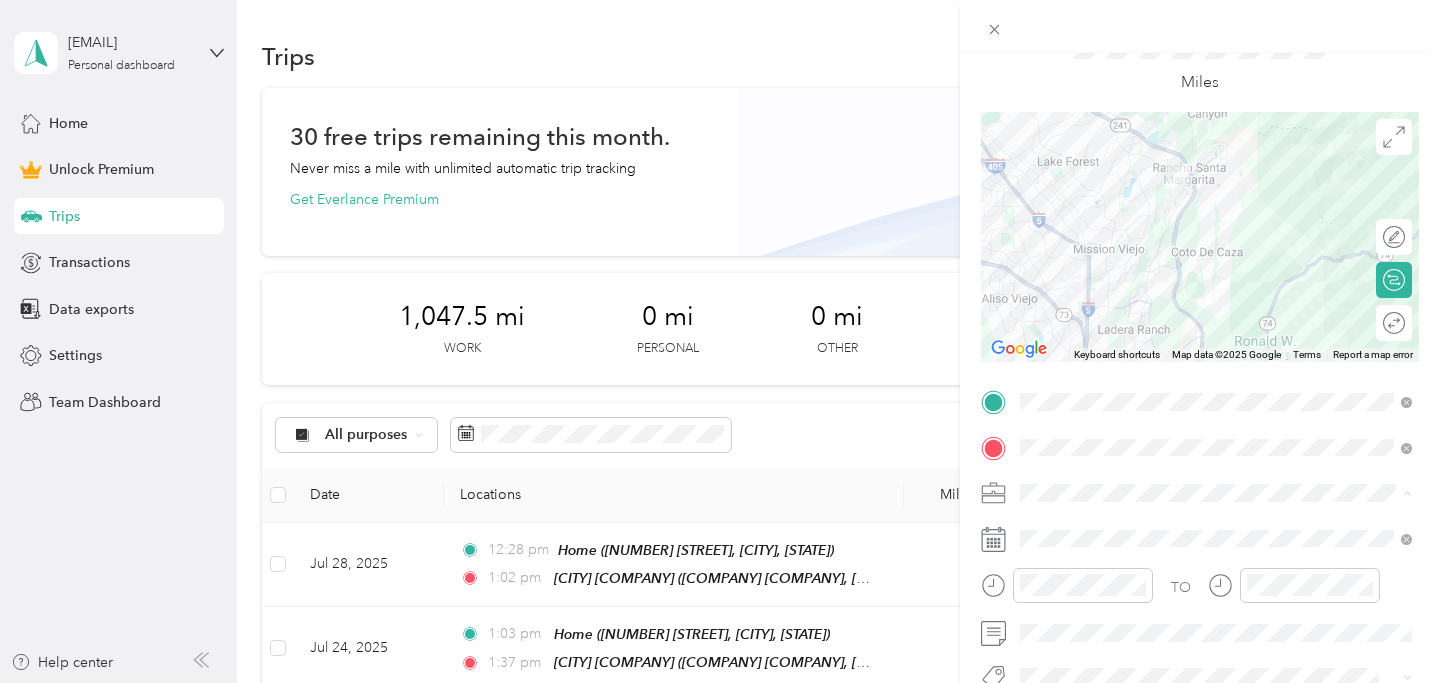 click on "Work" at bounding box center [1216, 212] 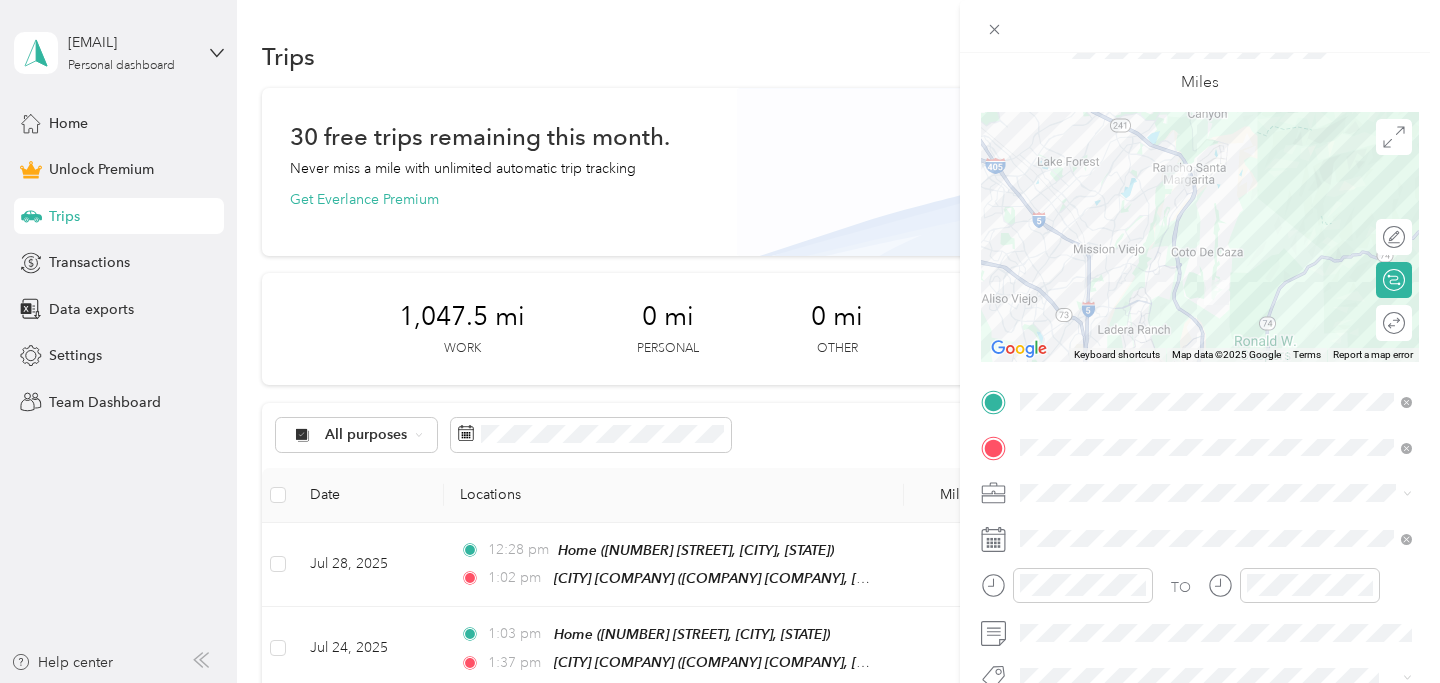 click on "Round trip" at bounding box center [1394, 323] 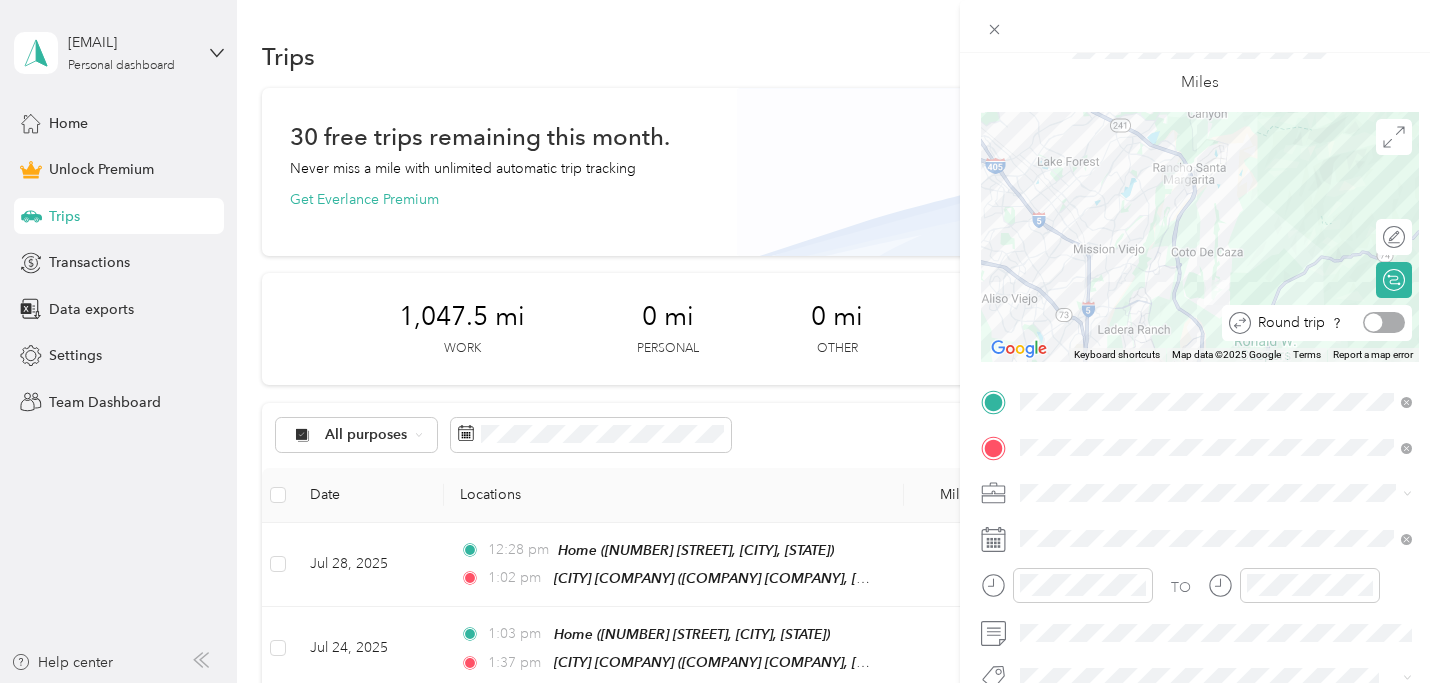 click at bounding box center [1384, 322] 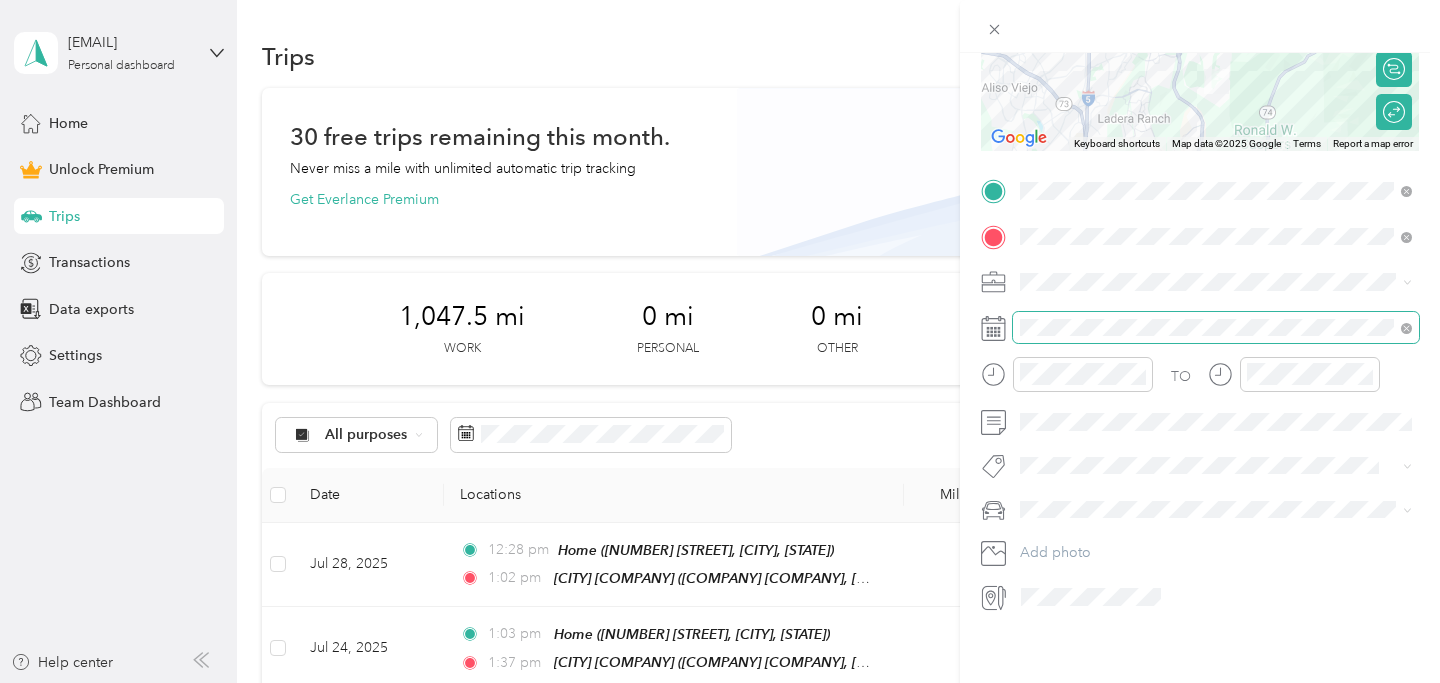 scroll, scrollTop: 0, scrollLeft: 0, axis: both 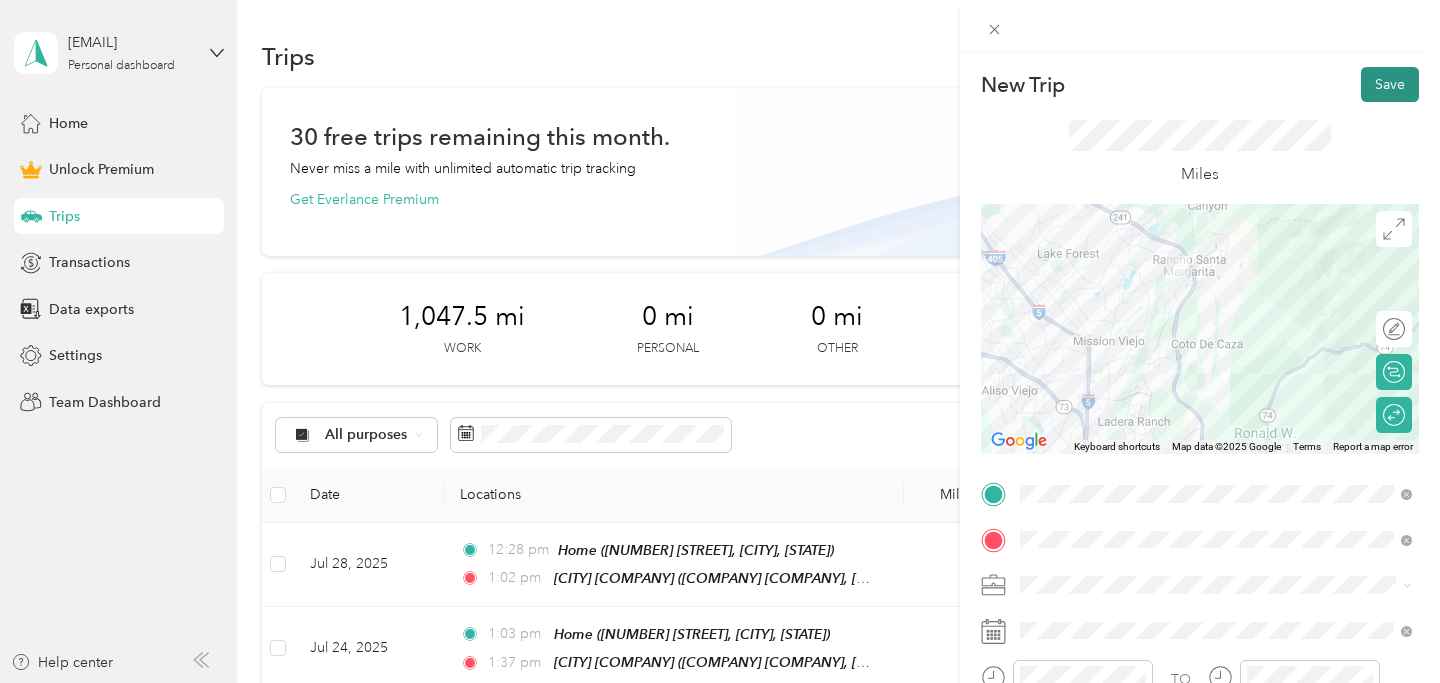 click on "Save" at bounding box center [1390, 84] 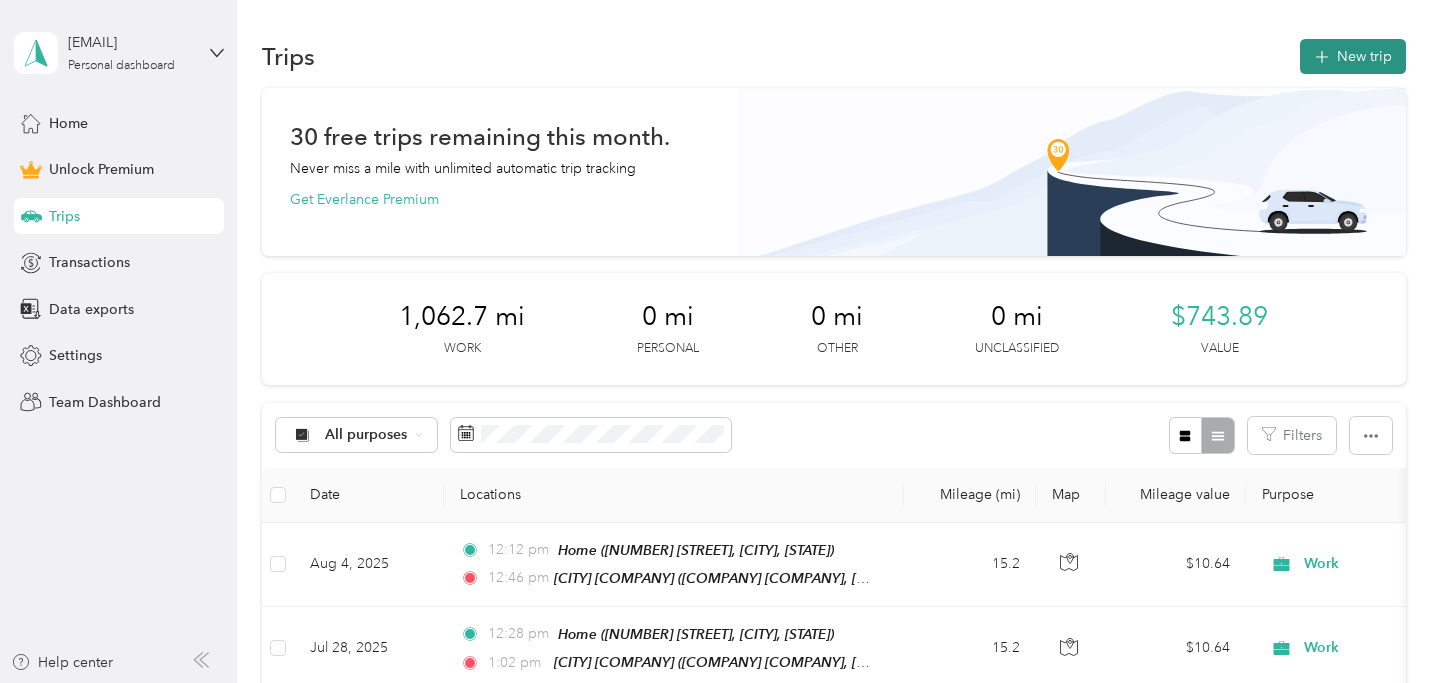 click on "New trip" at bounding box center (1353, 56) 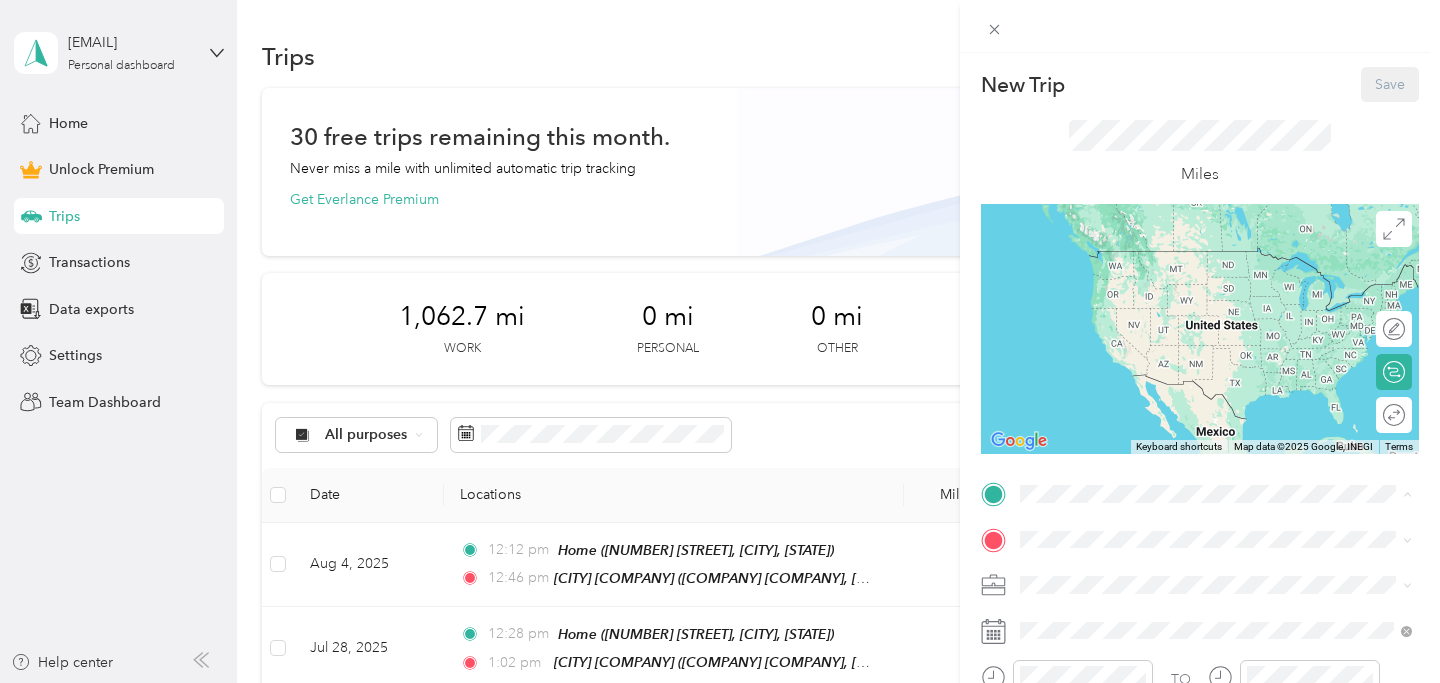 click on "Home [NUMBER] [STREET], [ZIP], [CITY], [STATE], [COUNTRY]" at bounding box center (1231, 270) 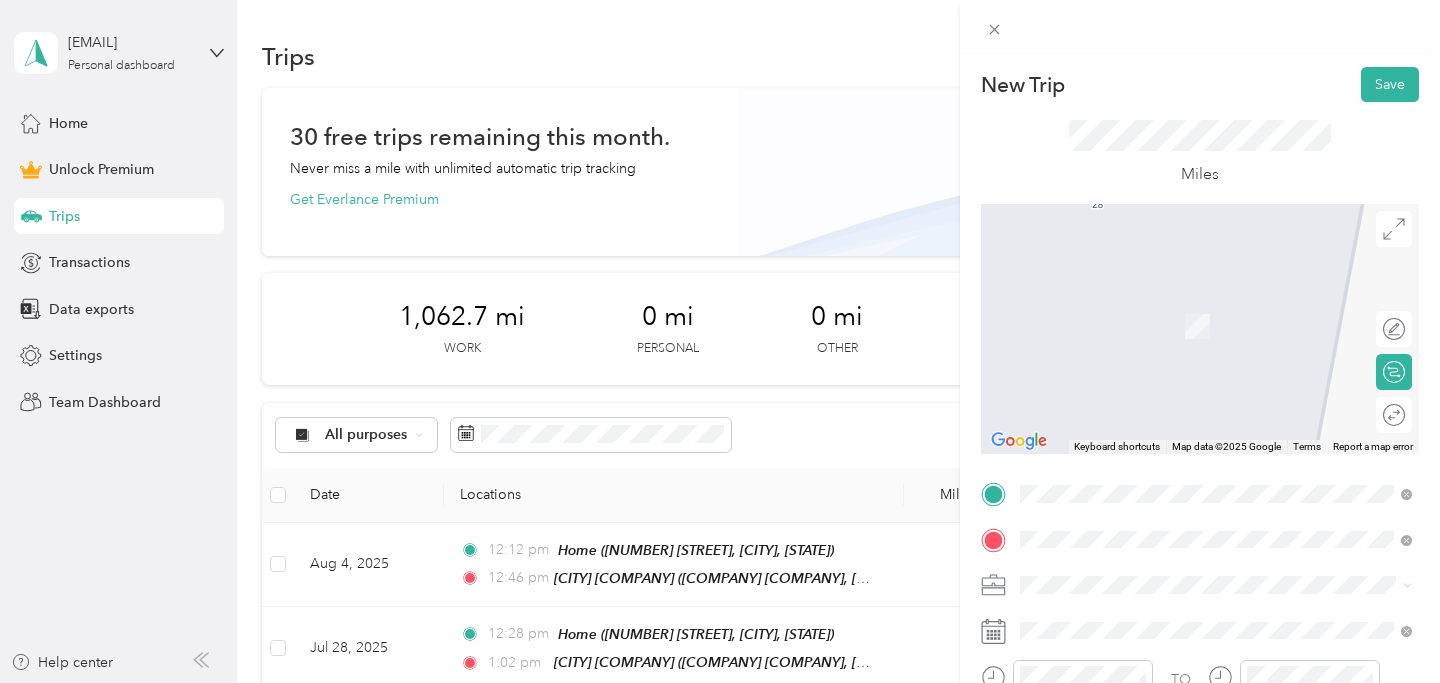 click on "[CITY] [COMPANY] [COMPANY] [COMPANY], [NUMBER] [STREET], [SUITE] [SUITE], [CITY], [STATE]  [ZIP], [COUNTRY] , [ZIP], [CITY], [STATE], [COUNTRY]" at bounding box center [1232, 336] 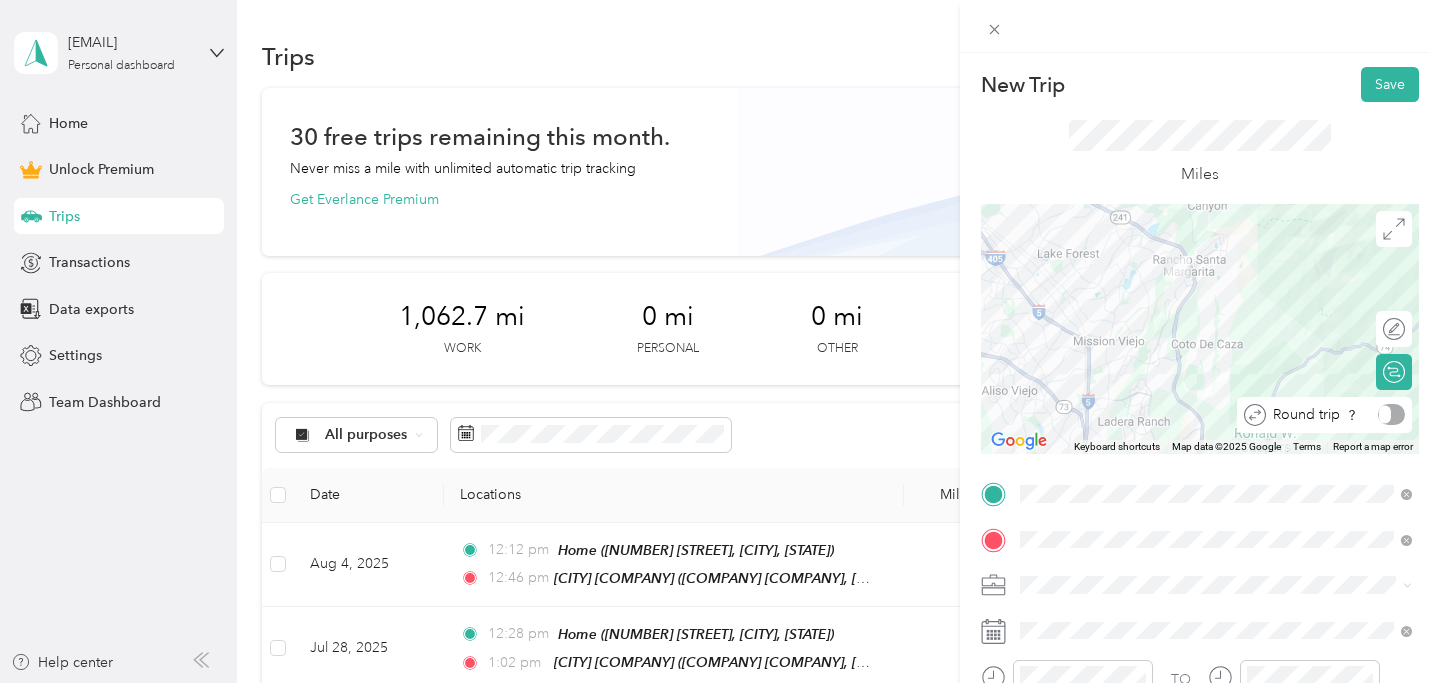 click at bounding box center [1391, 414] 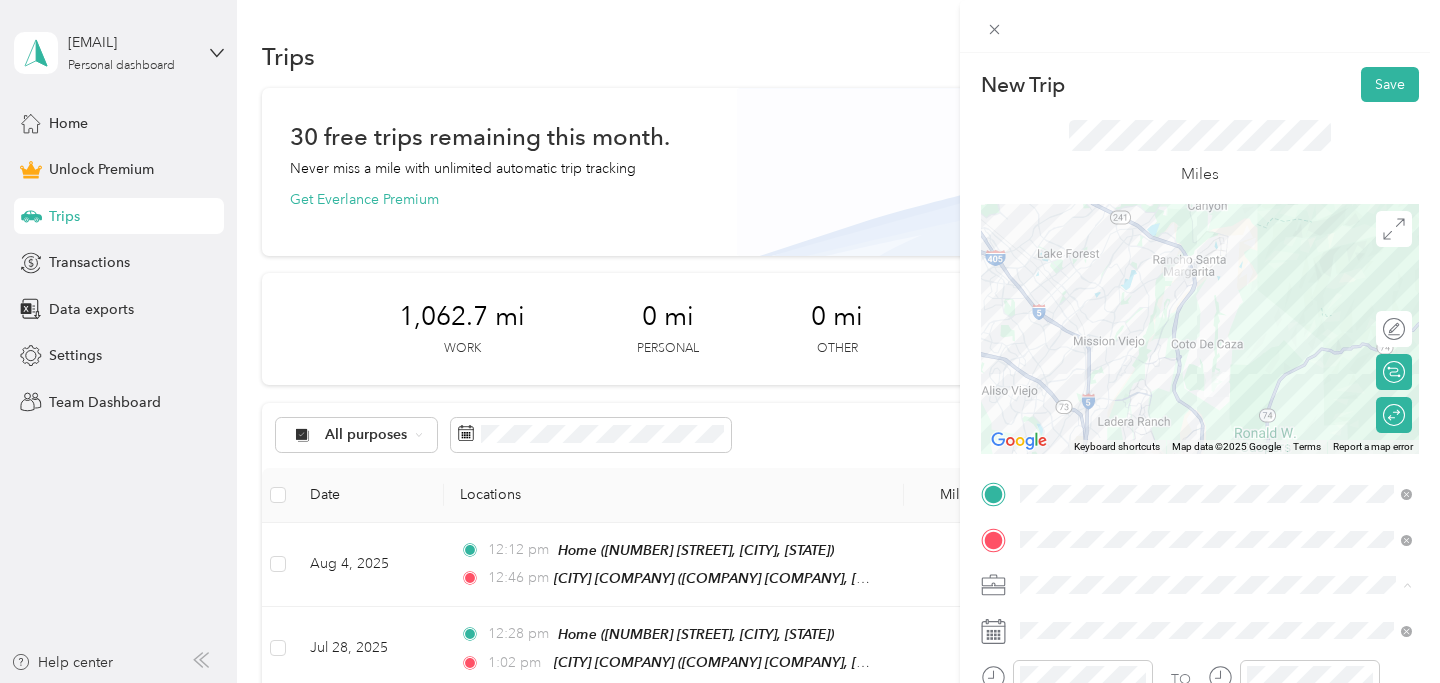 click on "Work Personal Self Other Charity Medical Moving Commute" at bounding box center (1216, 427) 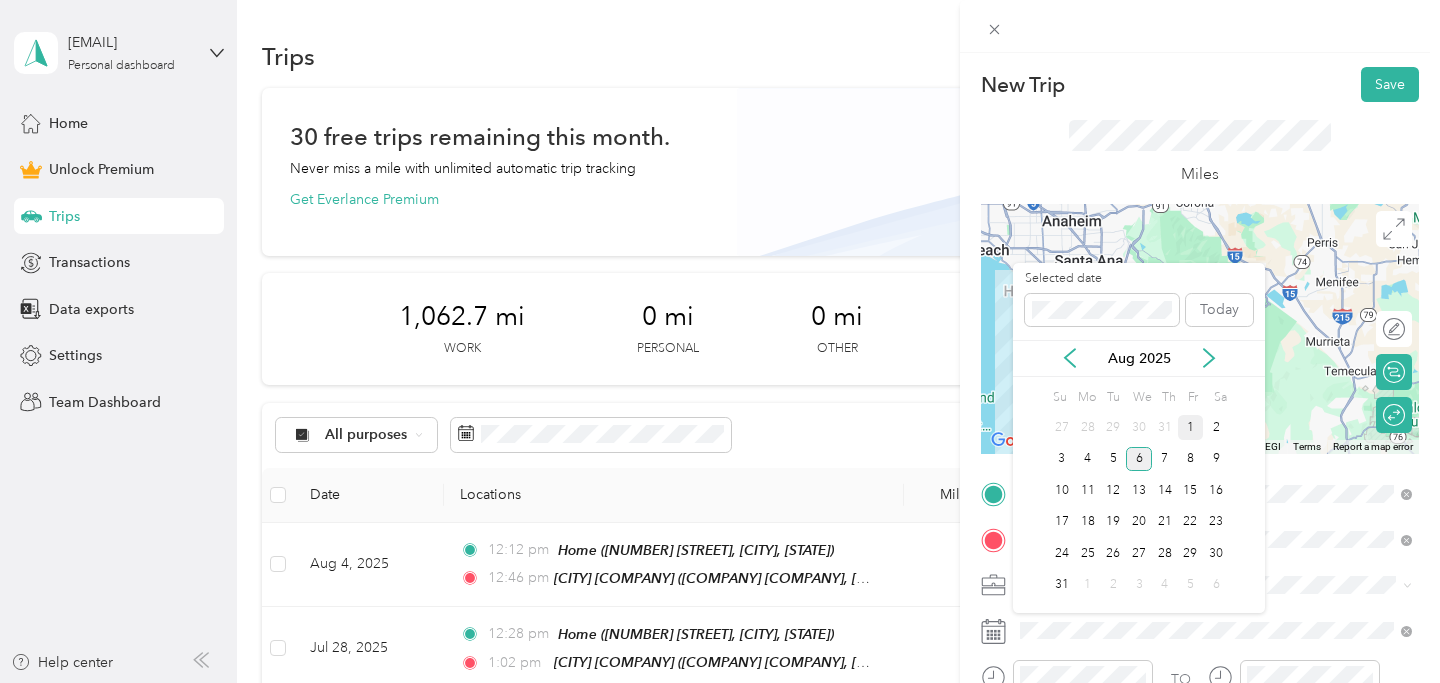 click on "1" at bounding box center [1191, 427] 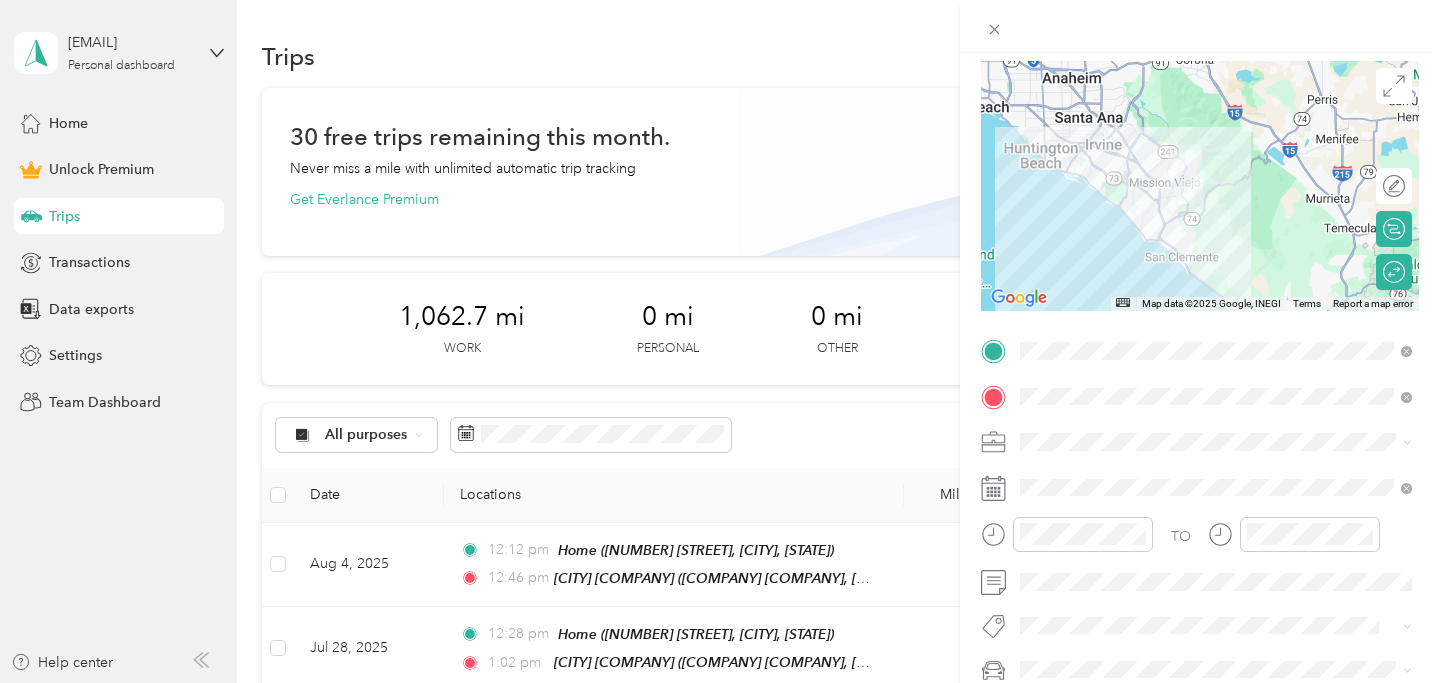 scroll, scrollTop: 195, scrollLeft: 0, axis: vertical 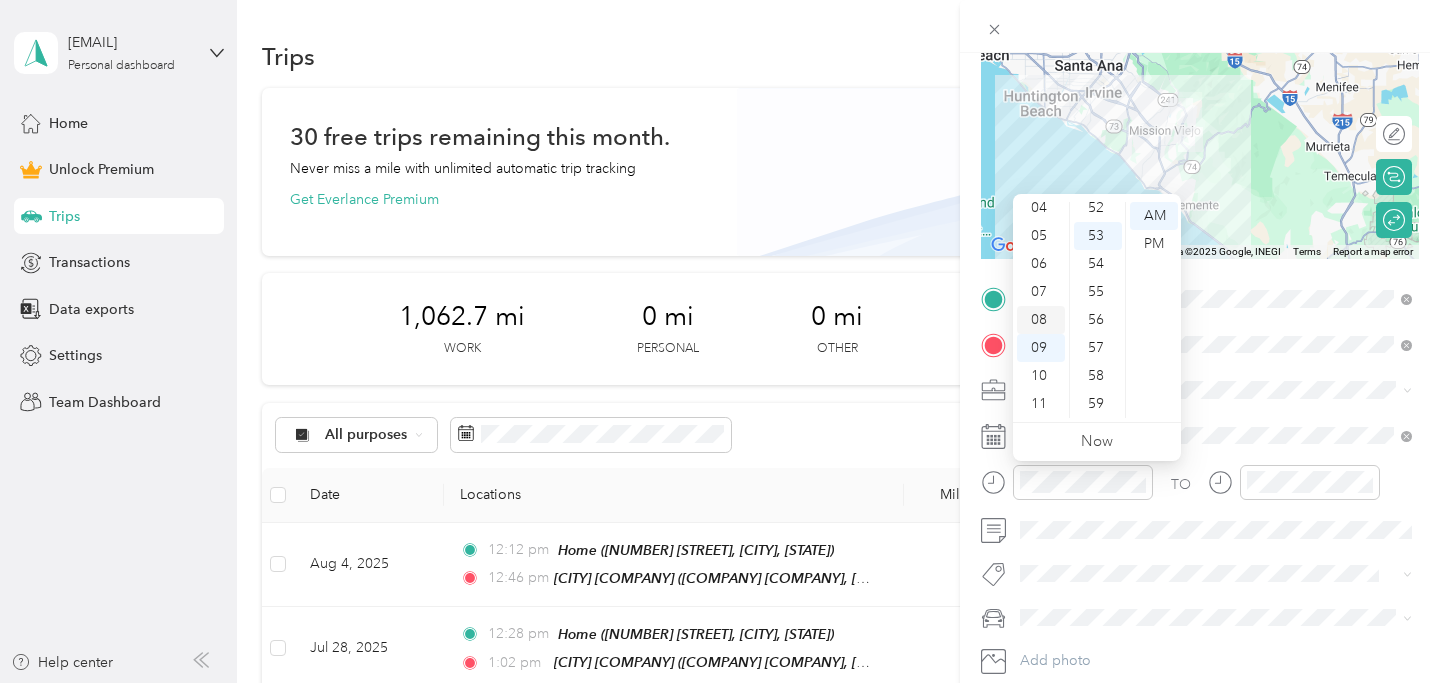 click on "08" at bounding box center (1041, 320) 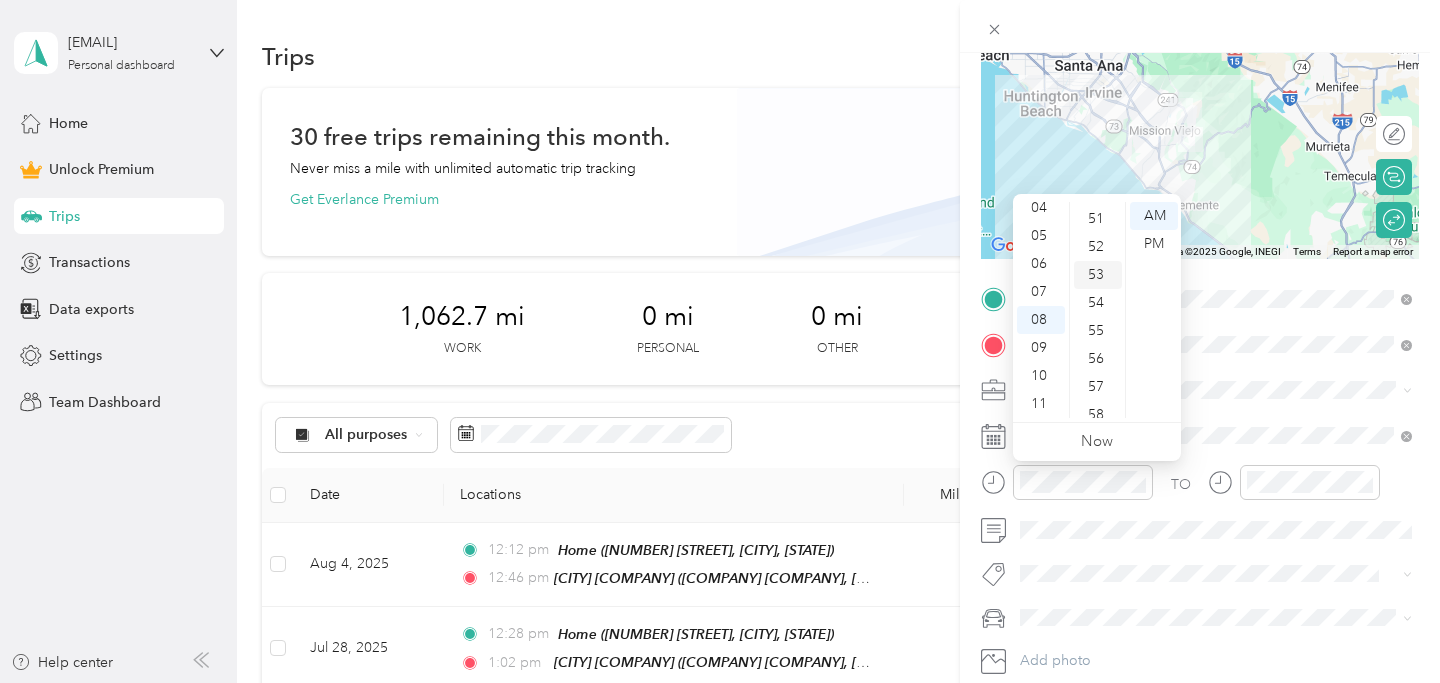 scroll, scrollTop: 1411, scrollLeft: 0, axis: vertical 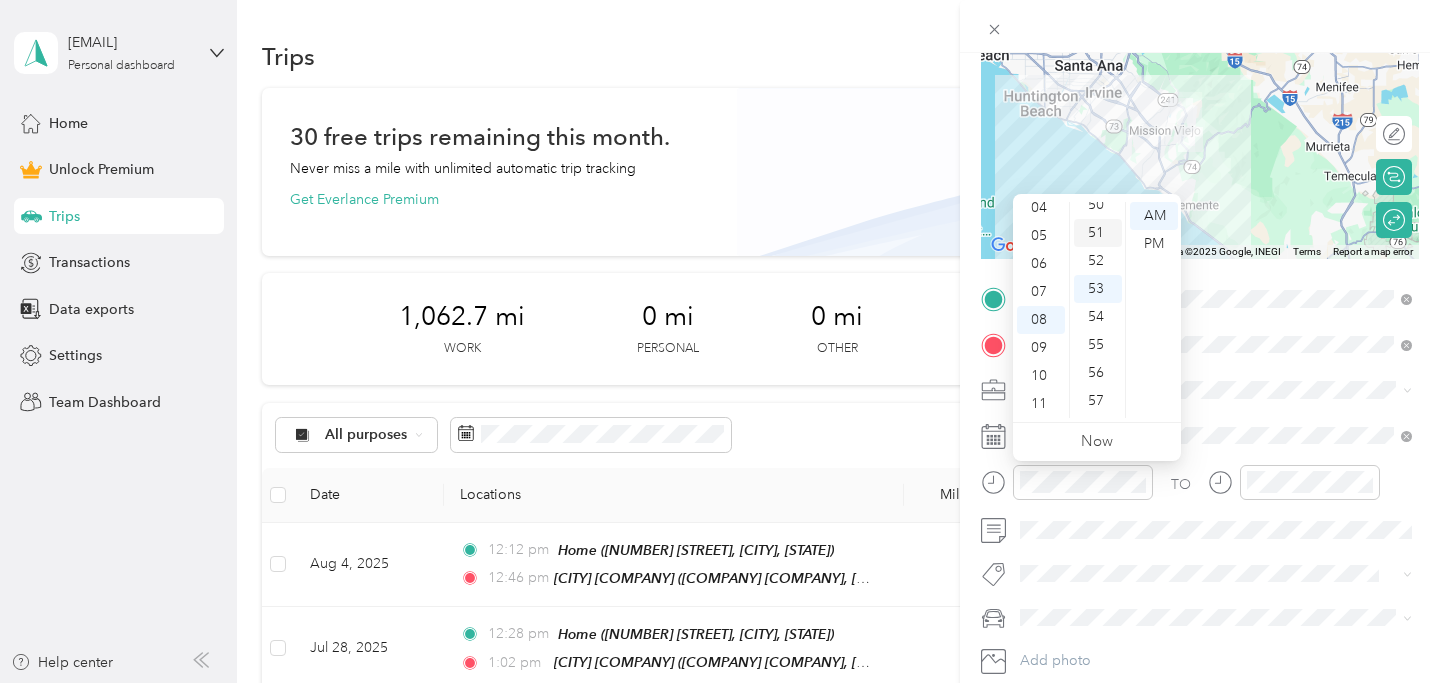 click on "51" at bounding box center [1098, 233] 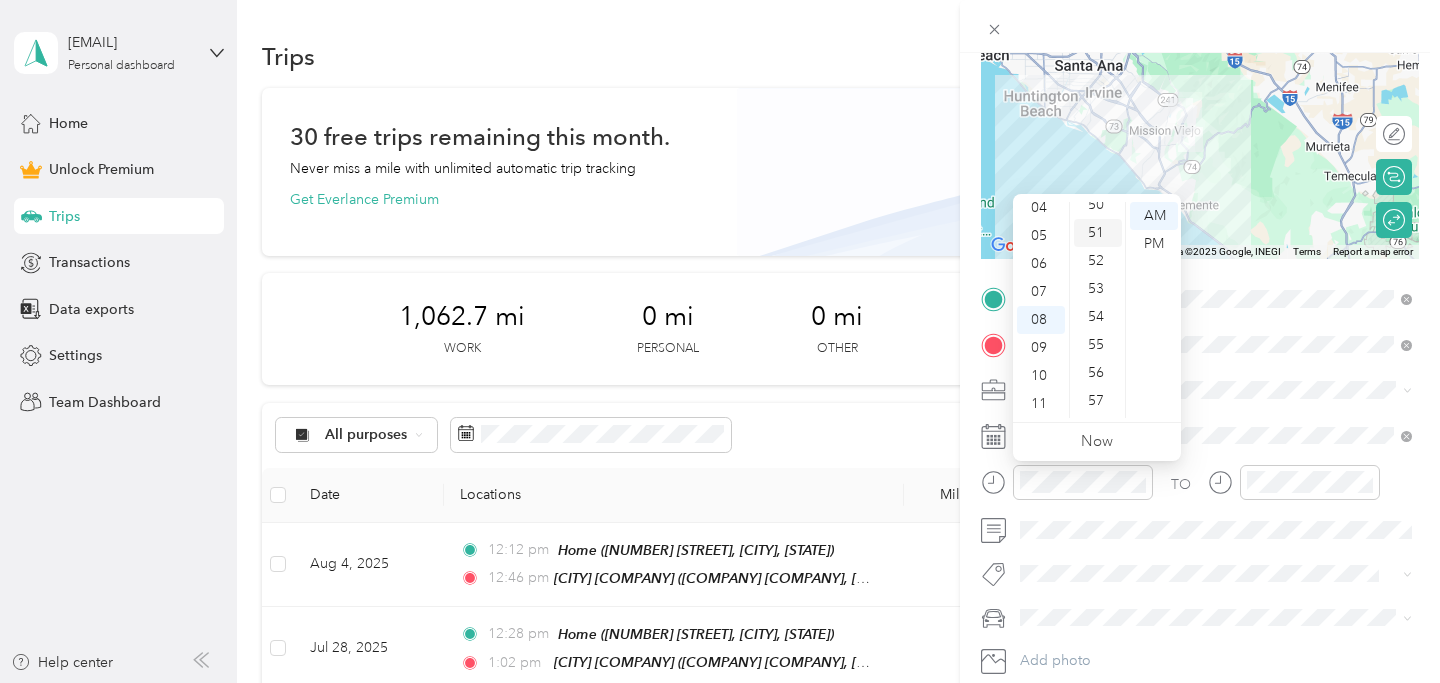 scroll, scrollTop: 1428, scrollLeft: 0, axis: vertical 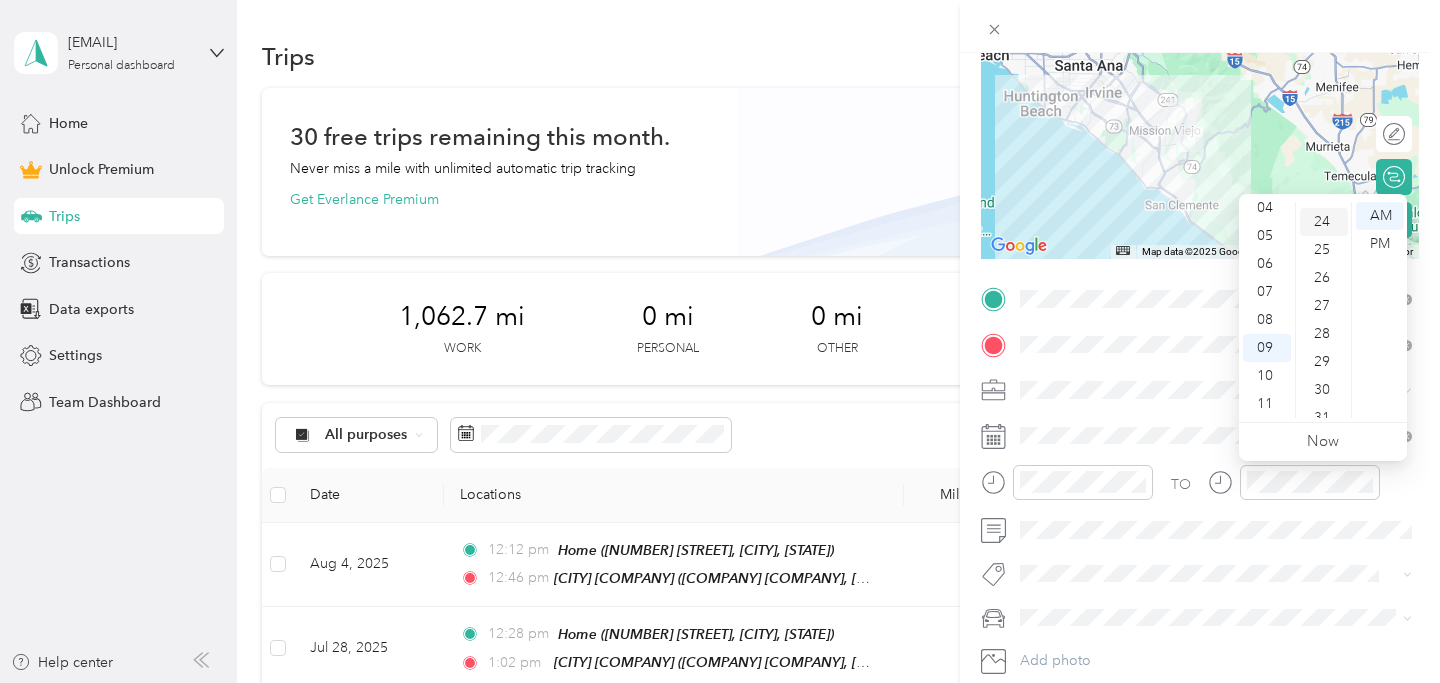 click on "24" at bounding box center (1324, 222) 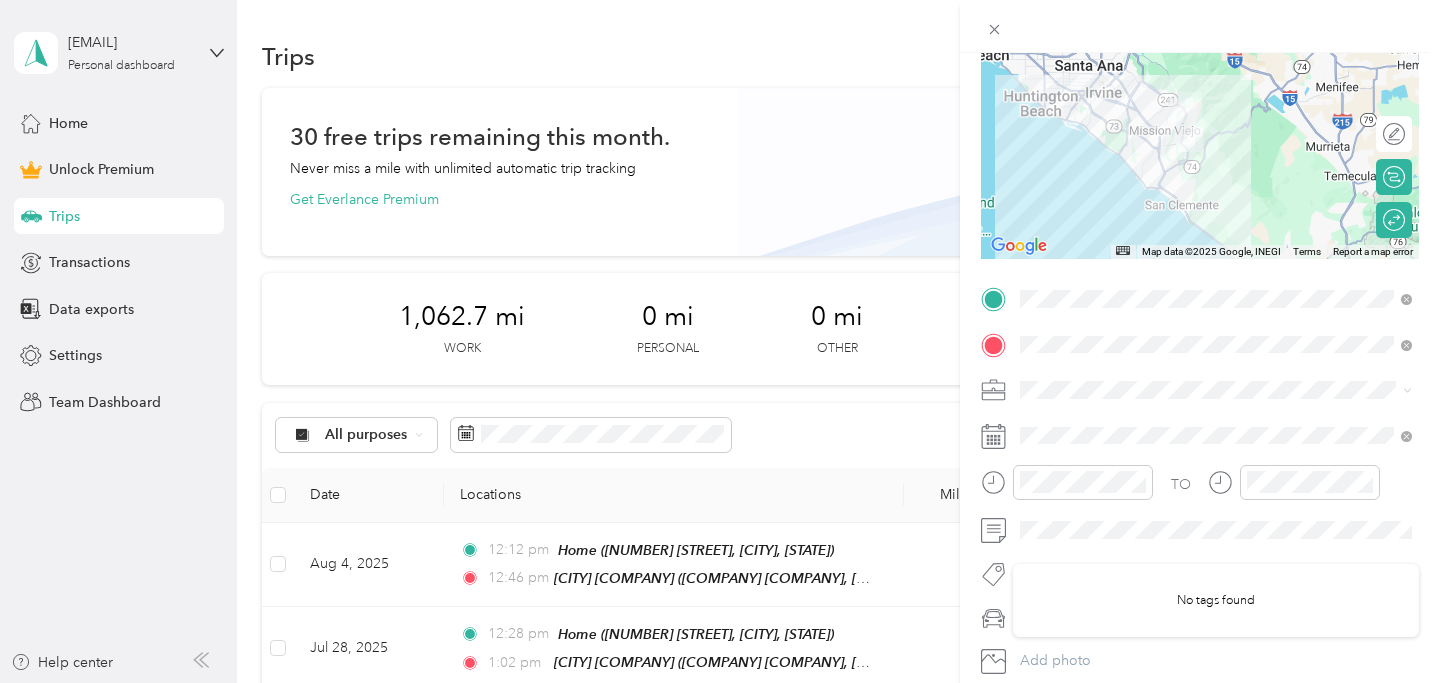 scroll, scrollTop: 306, scrollLeft: 0, axis: vertical 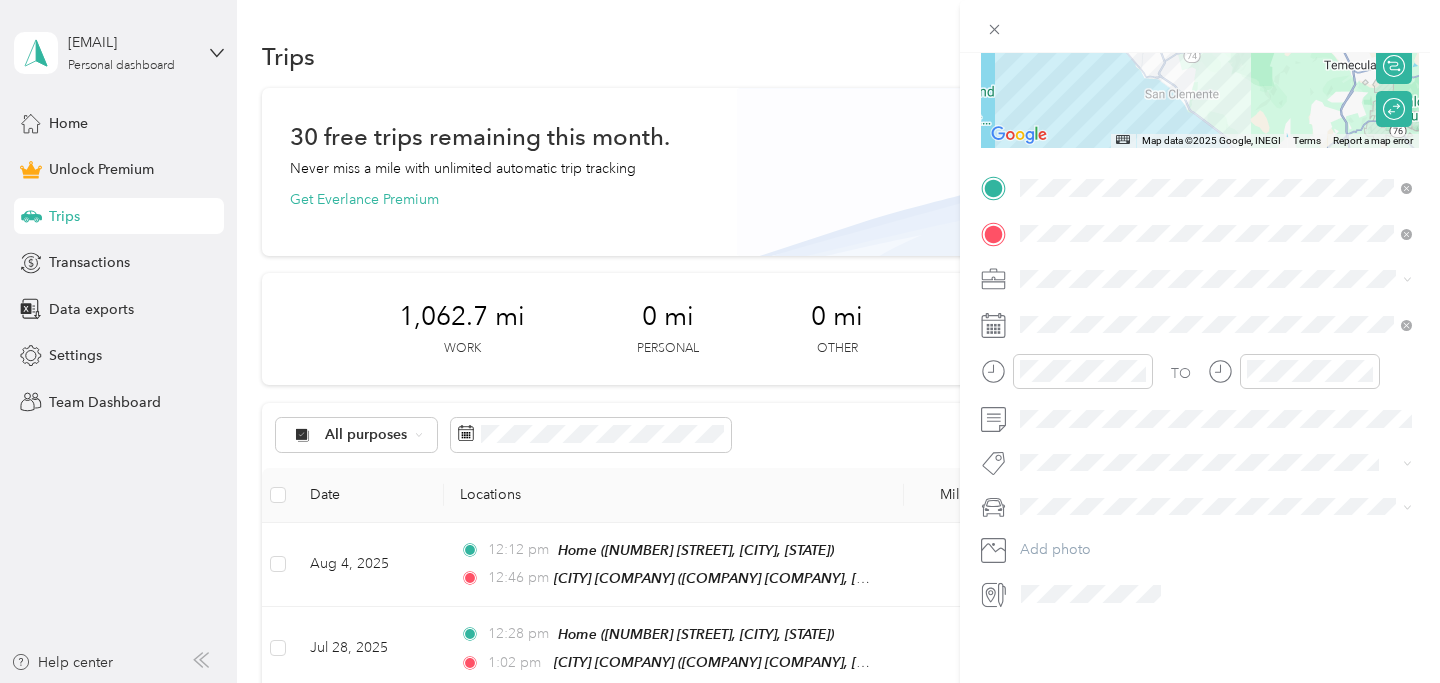click on "Work" at bounding box center (1044, 314) 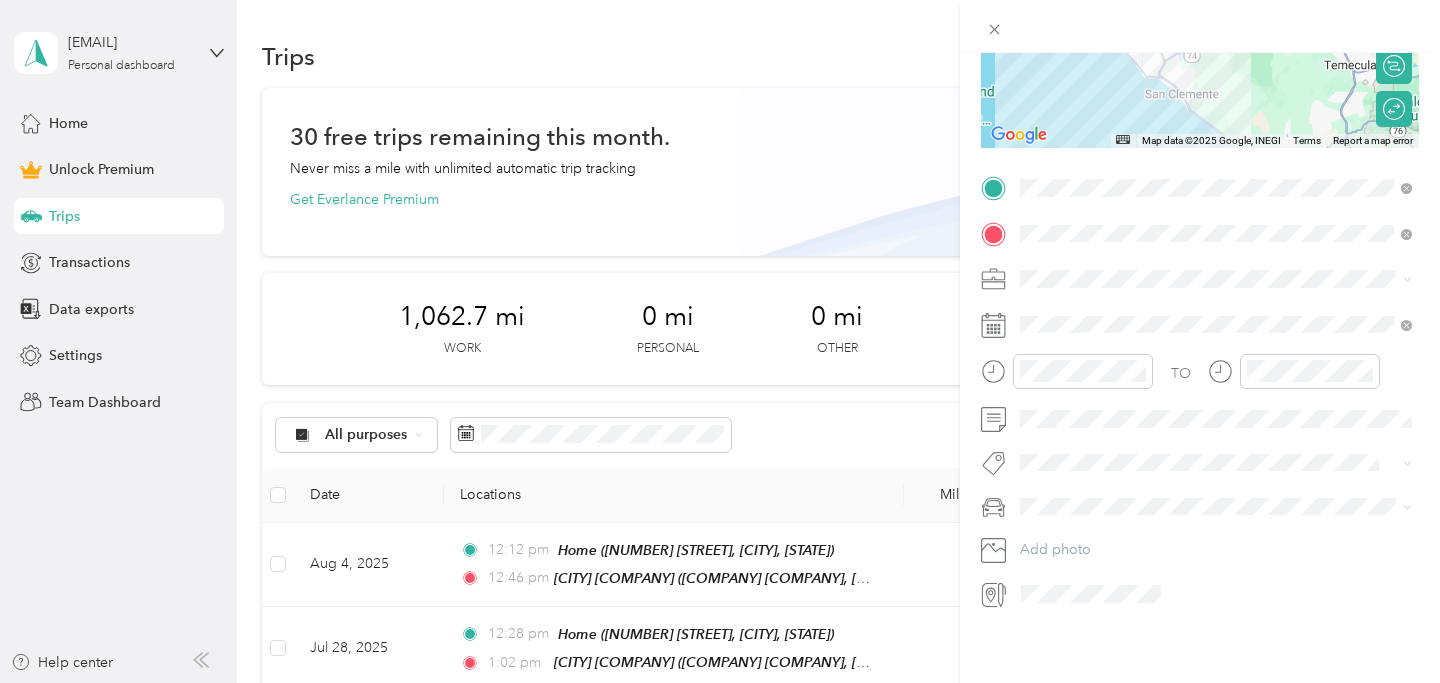 scroll, scrollTop: 0, scrollLeft: 0, axis: both 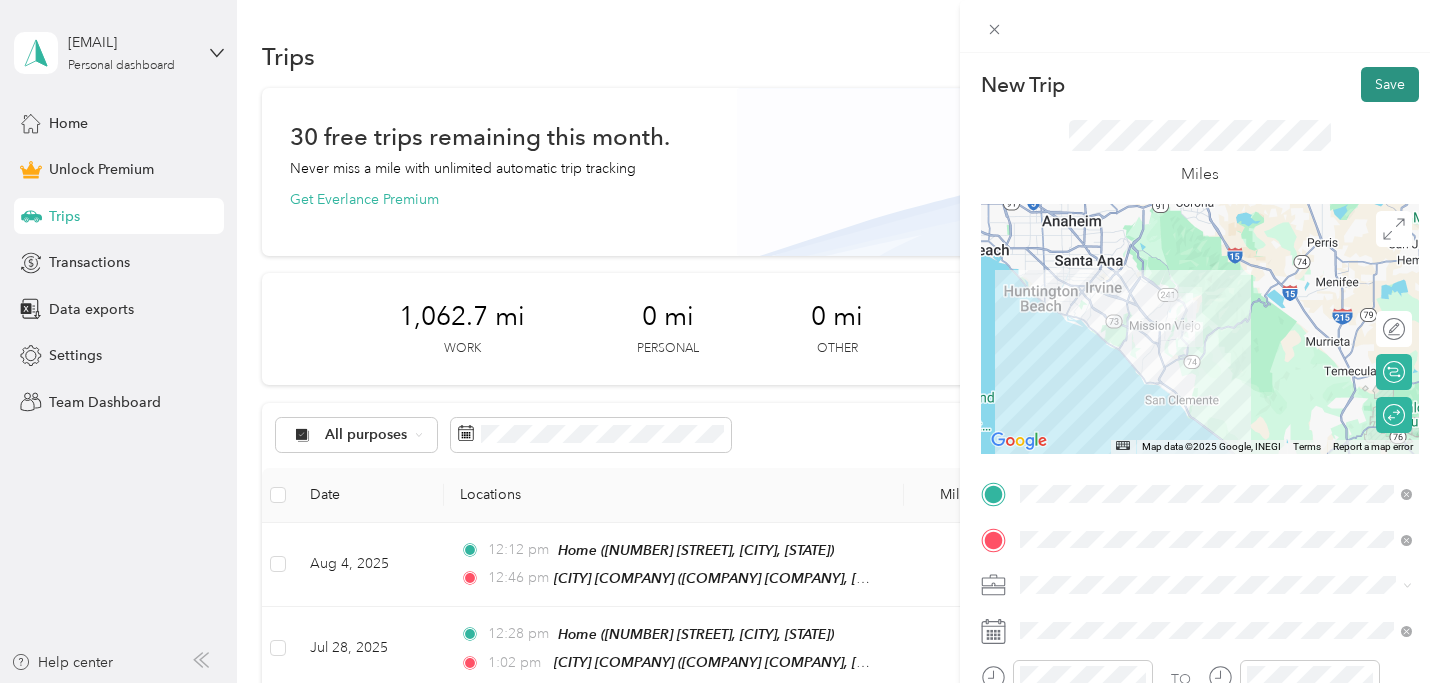 click on "Save" at bounding box center [1390, 84] 